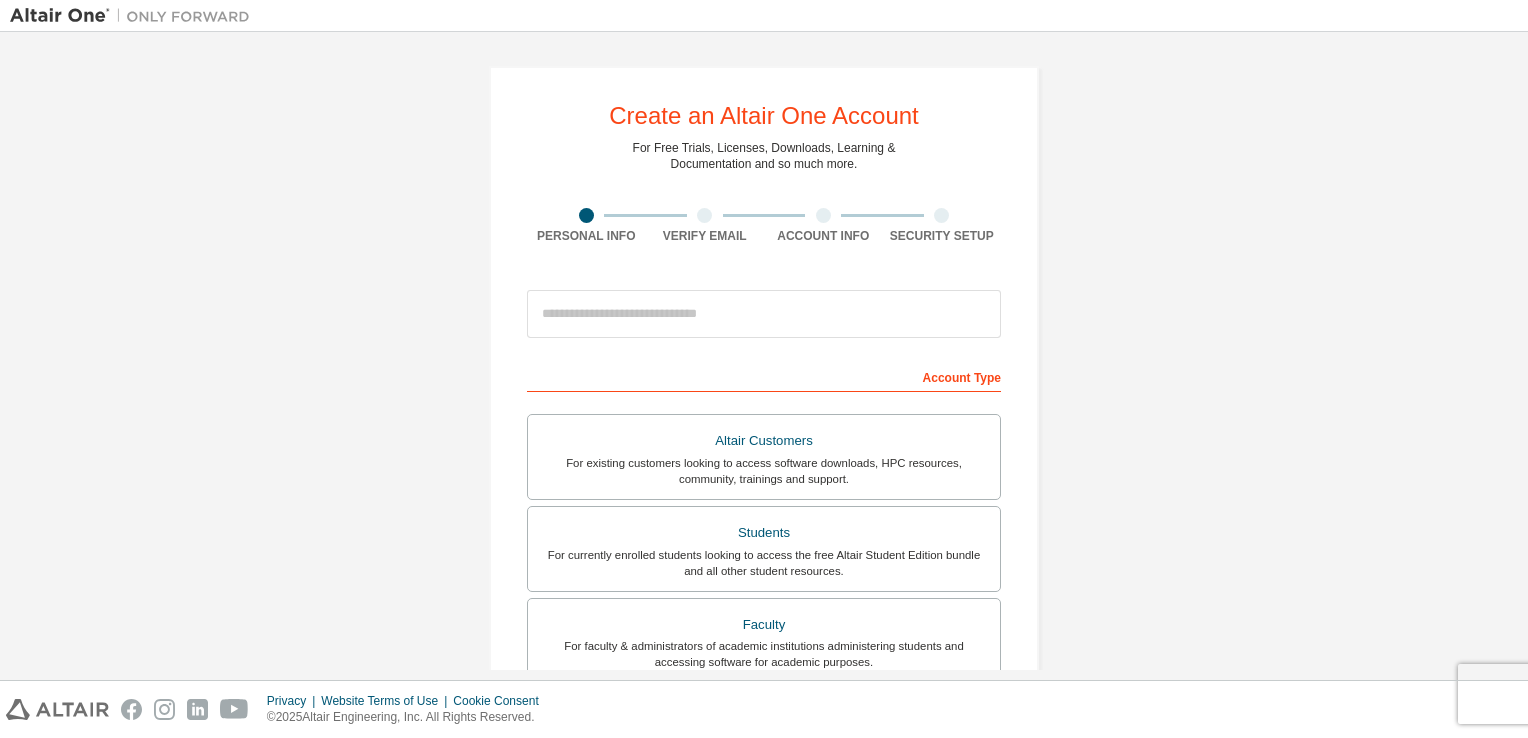 scroll, scrollTop: 0, scrollLeft: 0, axis: both 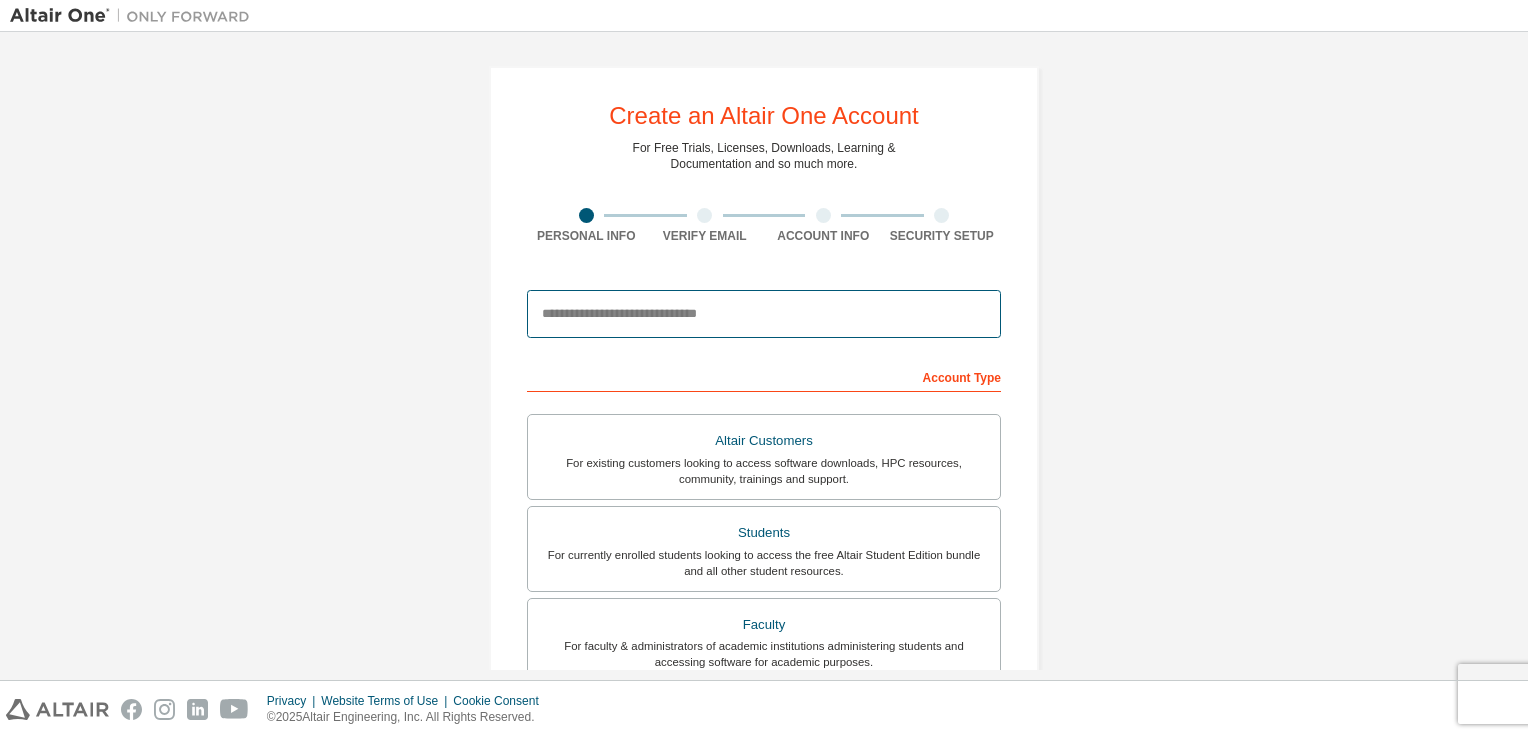 click at bounding box center [764, 314] 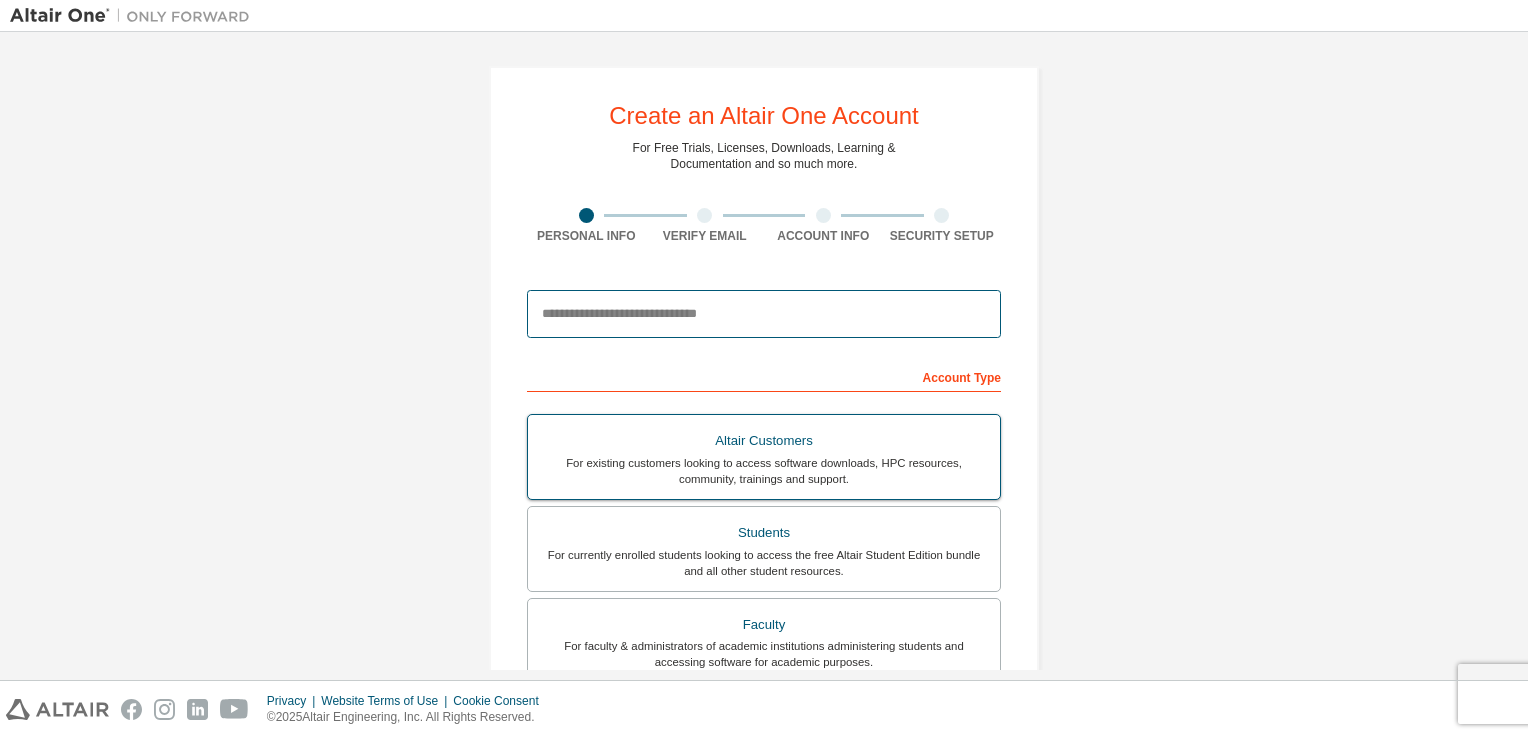 type on "**********" 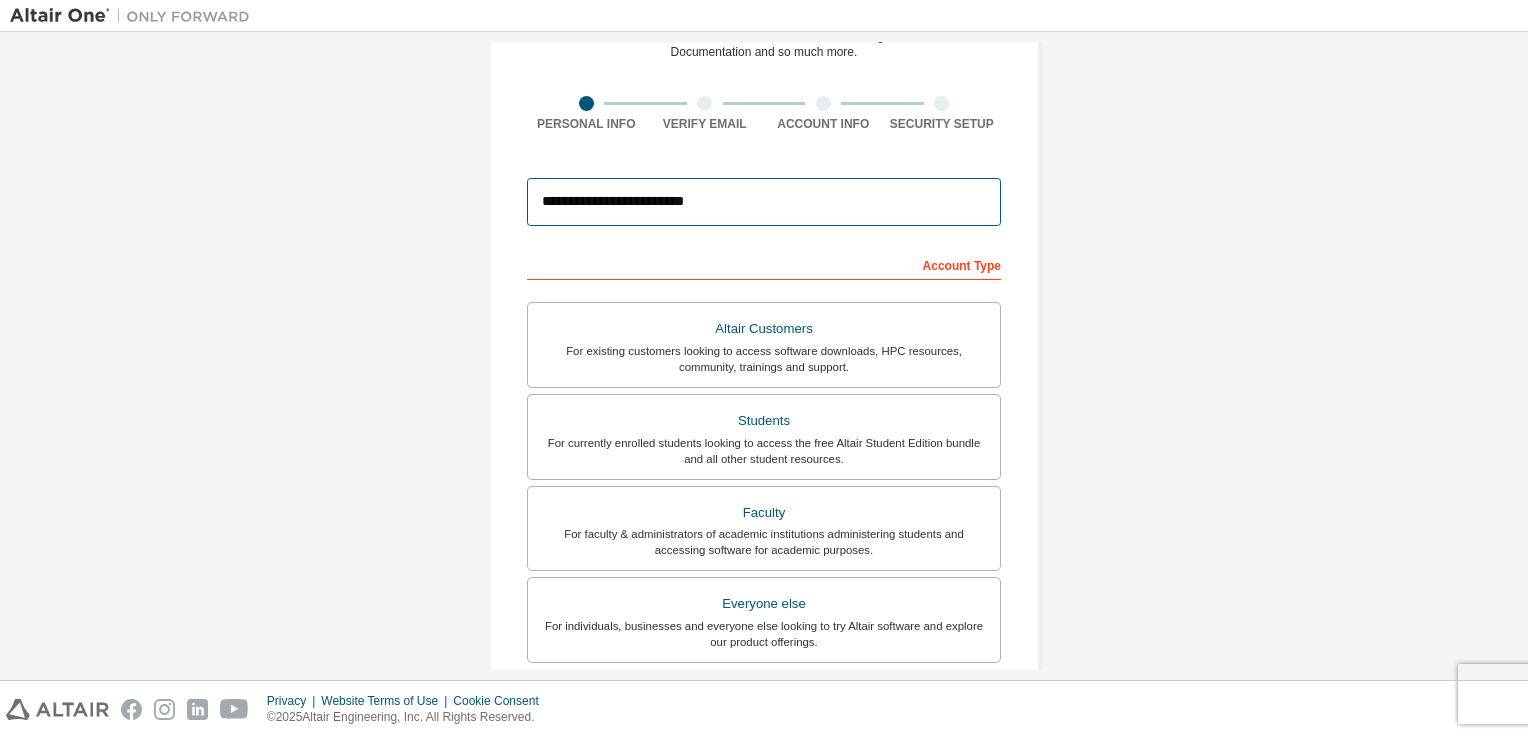 scroll, scrollTop: 133, scrollLeft: 0, axis: vertical 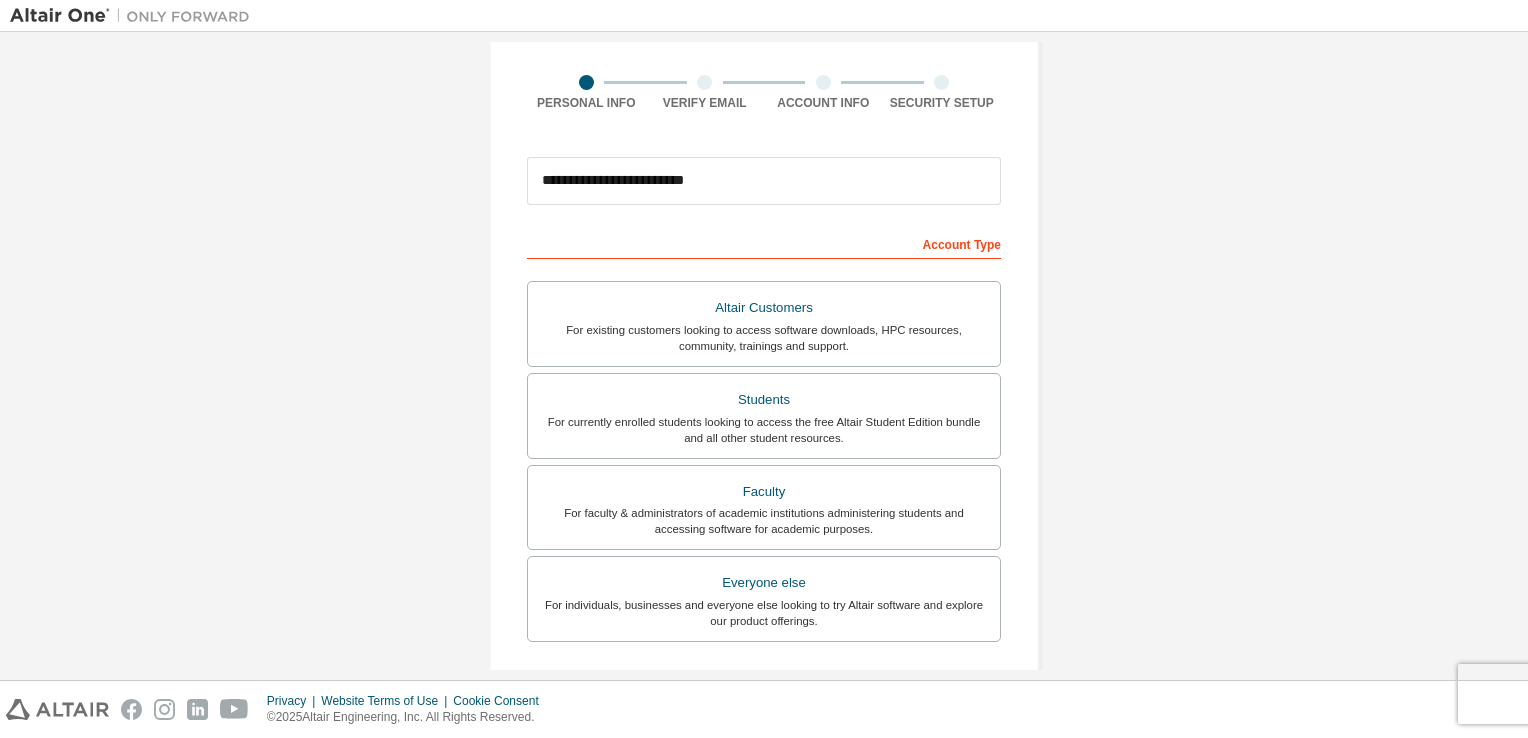 click on "**********" at bounding box center (764, 471) 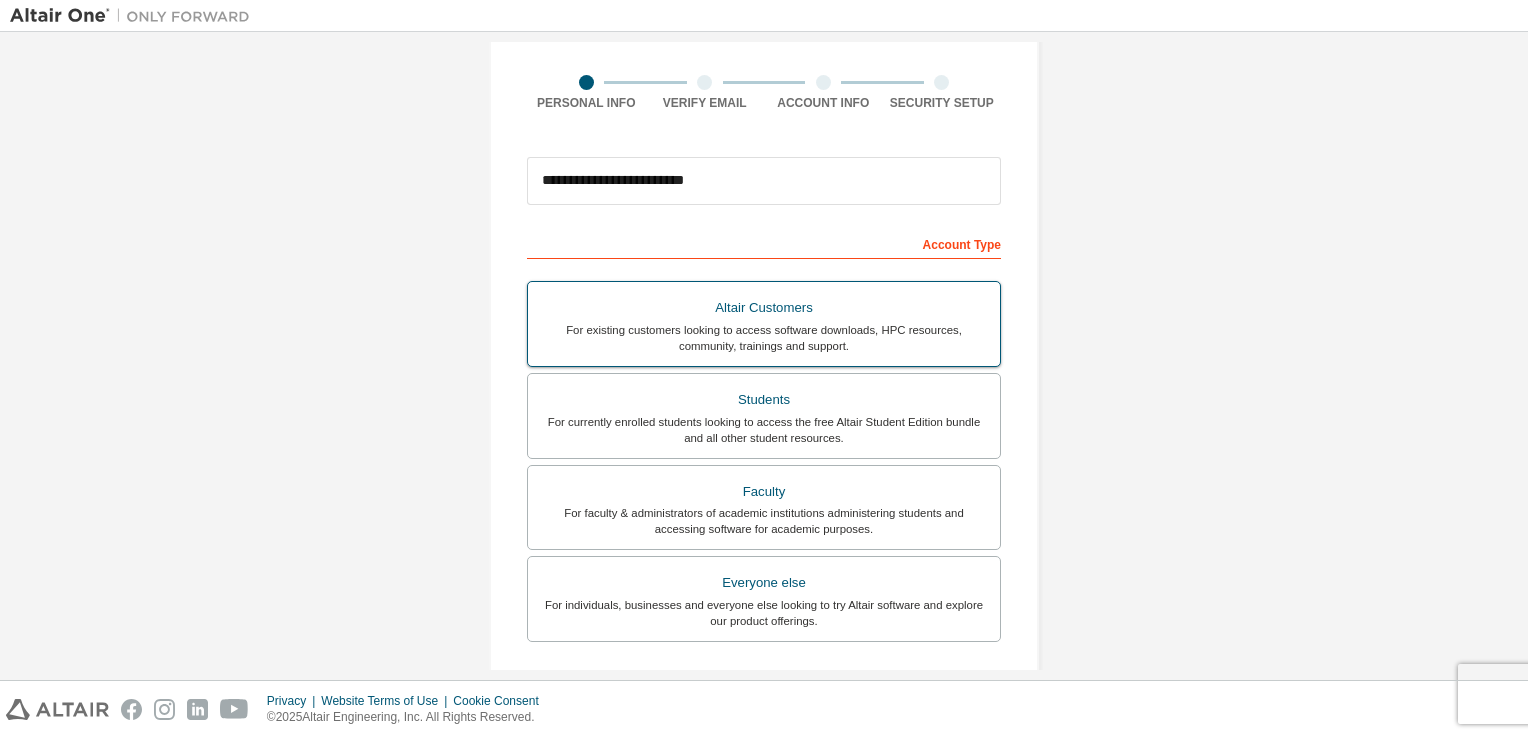 click on "Altair Customers" at bounding box center (764, 308) 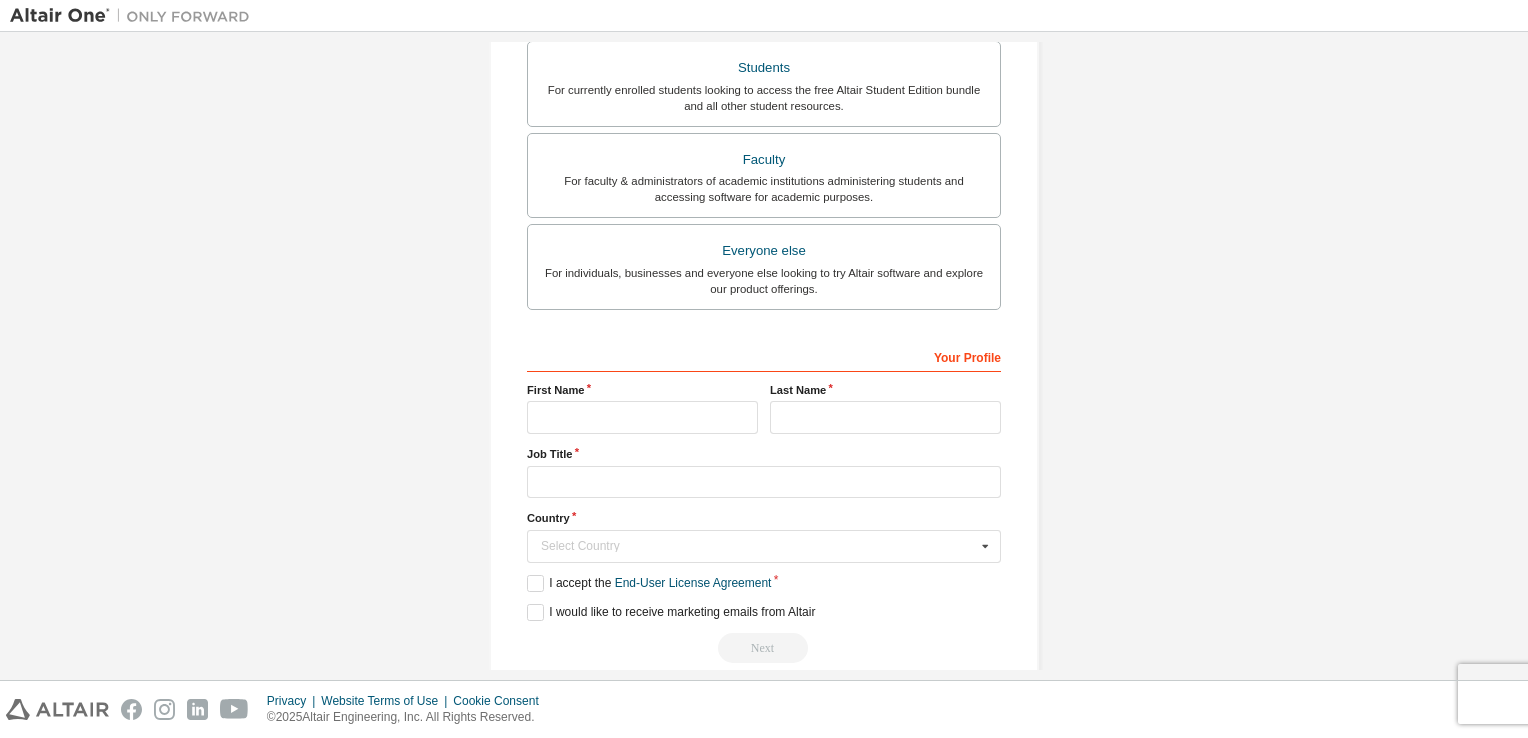 scroll, scrollTop: 466, scrollLeft: 0, axis: vertical 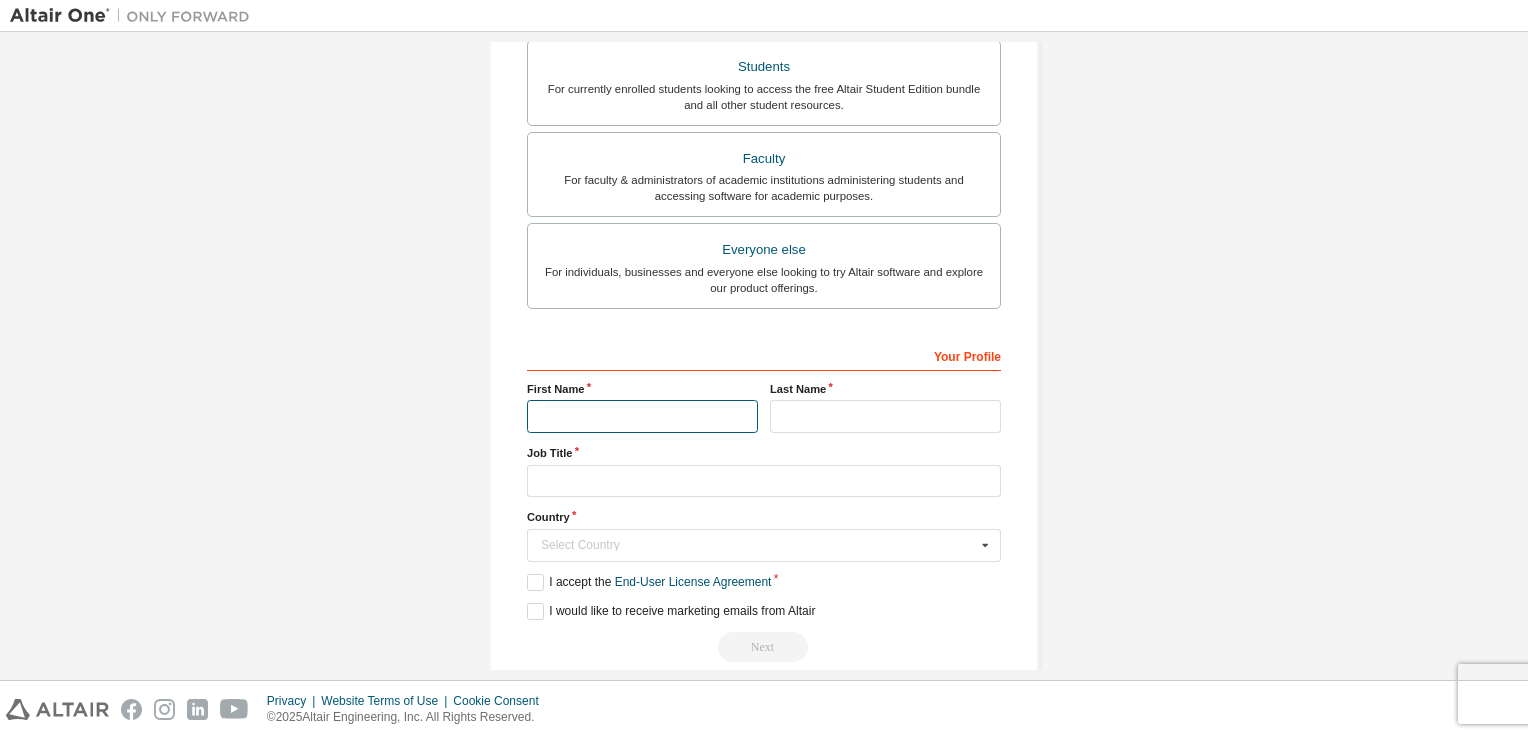 click at bounding box center (642, 416) 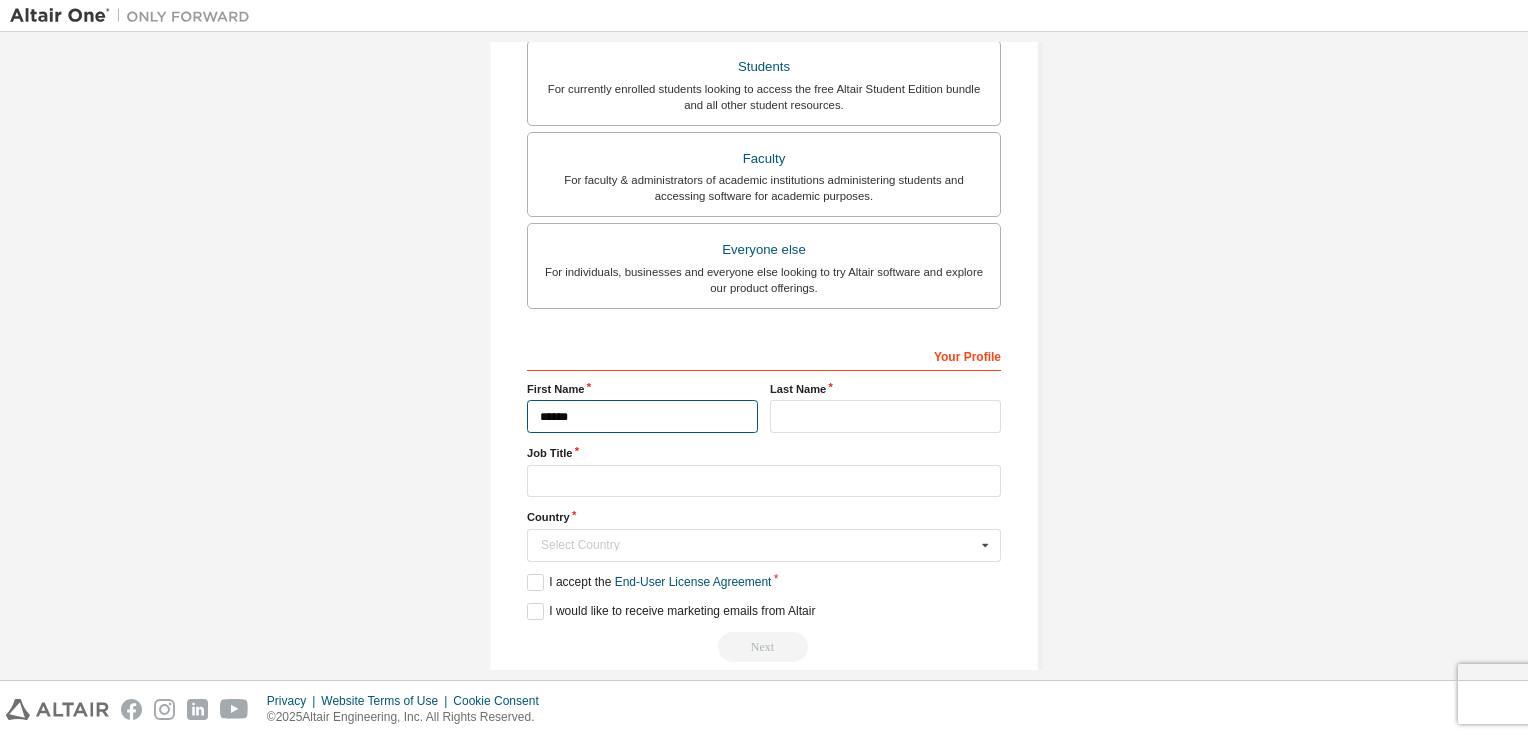 type on "******" 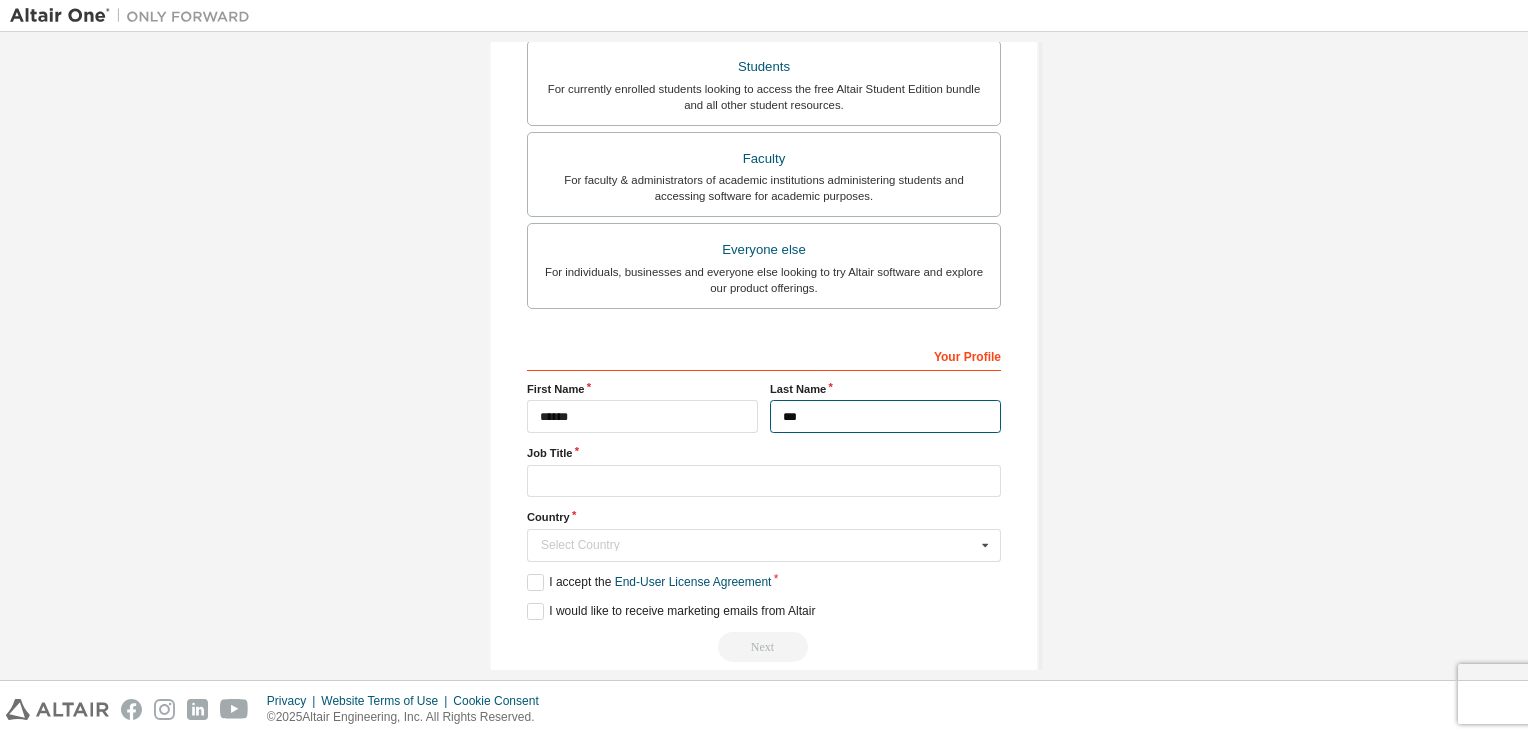 type on "***" 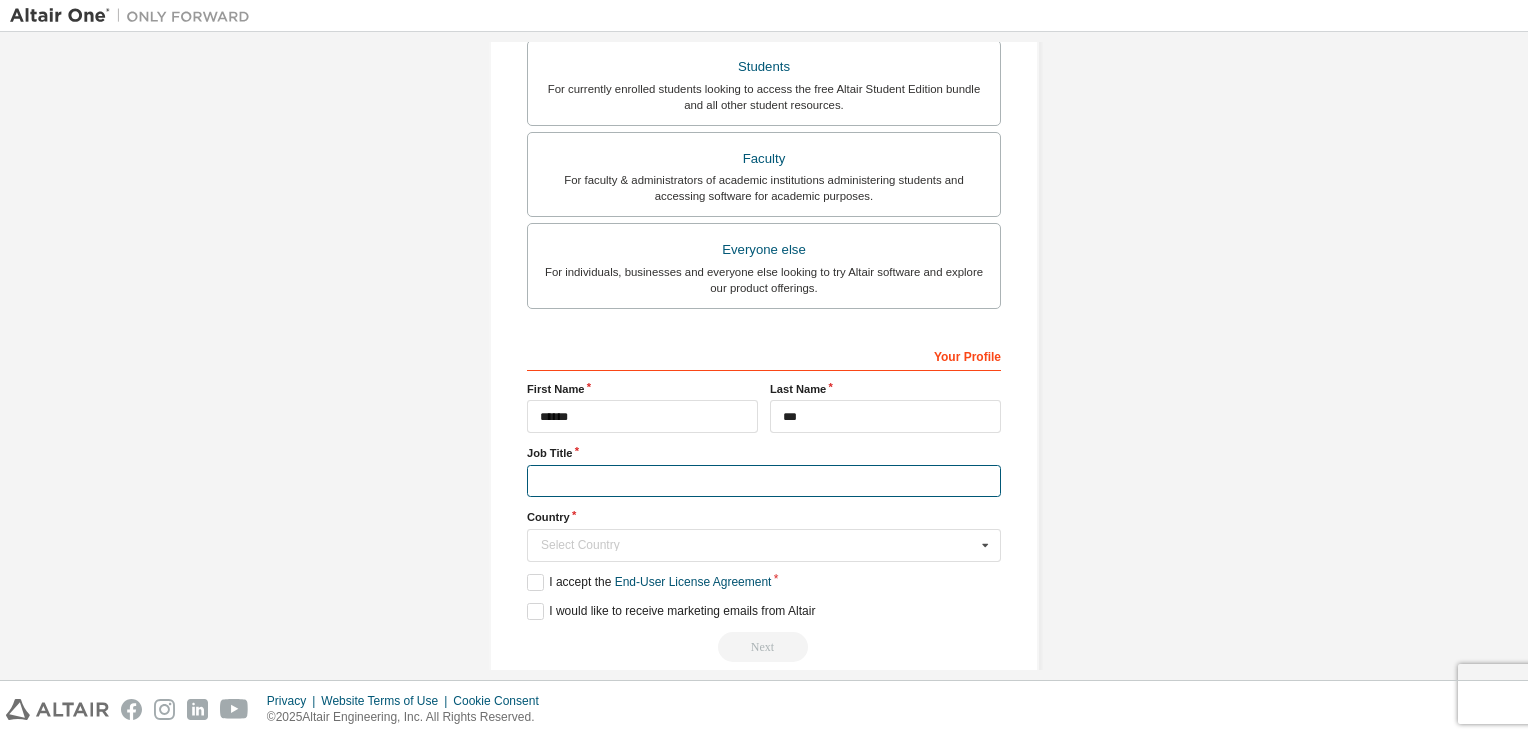 click at bounding box center (764, 481) 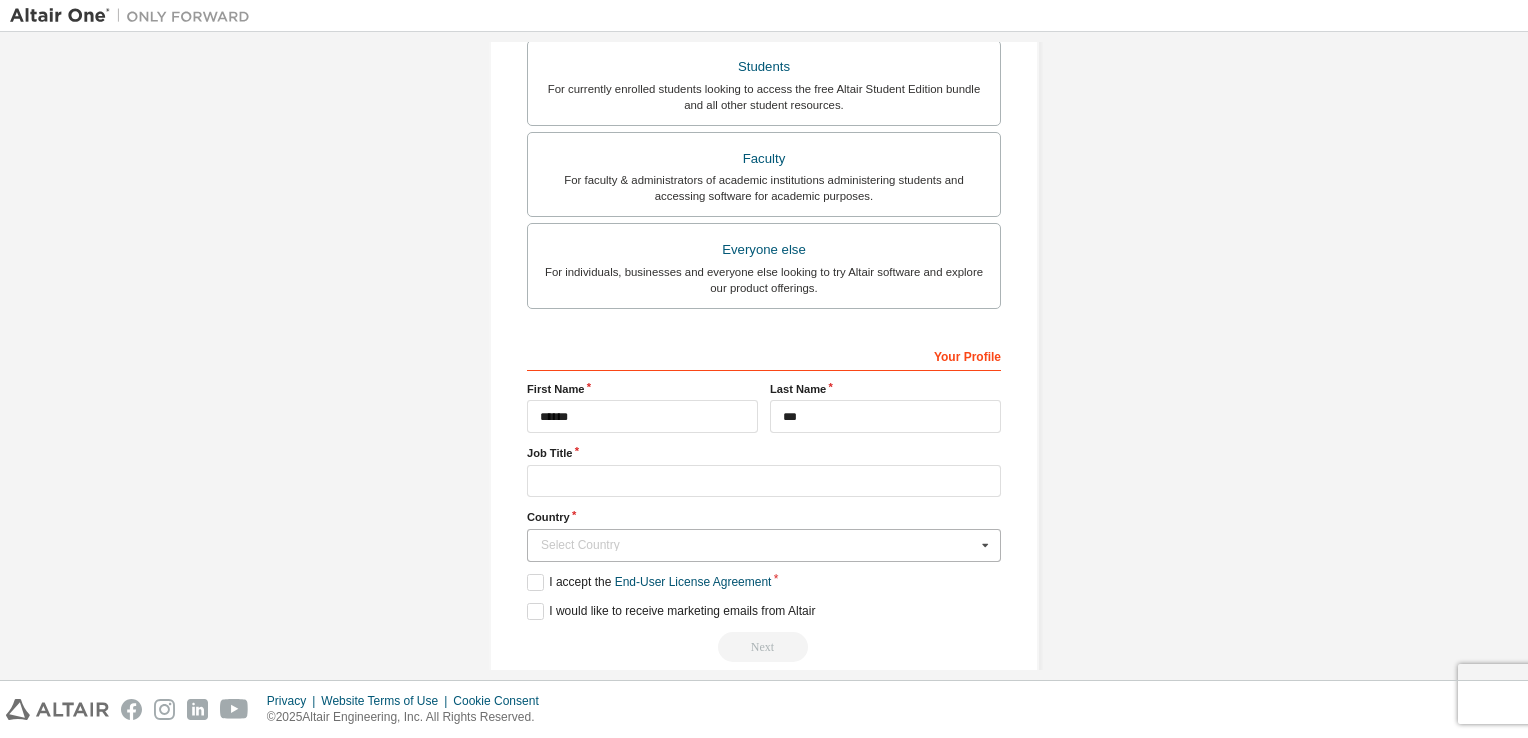 click on "Select Country Afghanistan Åland Islands Albania Algeria American Samoa Andorra Angola Anguilla Antarctica Antigua and Barbuda Argentina Armenia Aruba Australia Austria Azerbaijan Bahamas Bahrain Bangladesh Barbados Belgium Belize Benin Bermuda Bhutan Bolivia (Plurinational State of) Bonaire, Sint Eustatius and Saba Bosnia and Herzegovina Botswana Bouvet Island Brazil British Indian Ocean Territory Brunei Darussalam Bulgaria Burkina Faso Burundi Cabo Verde Cambodia Cameroon Canada Cayman Islands Central African Republic Chad Chile China Christmas Island Cocos (Keeling) Islands Colombia Comoros Congo Congo (Democratic Republic of the) Cook Islands Costa Rica Côte d'Ivoire Croatia Curaçao Cyprus Czech Republic Denmark Djibouti Dominica Dominican Republic Ecuador Egypt El Salvador Equatorial Guinea Eritrea Estonia Ethiopia Falkland Islands (Malvinas) Faroe Islands Fiji Finland France French Guiana French Polynesia French Southern Territories Gabon Gambia Georgia Germany Ghana Gibraltar Greece Greenland Guam" at bounding box center (764, 545) 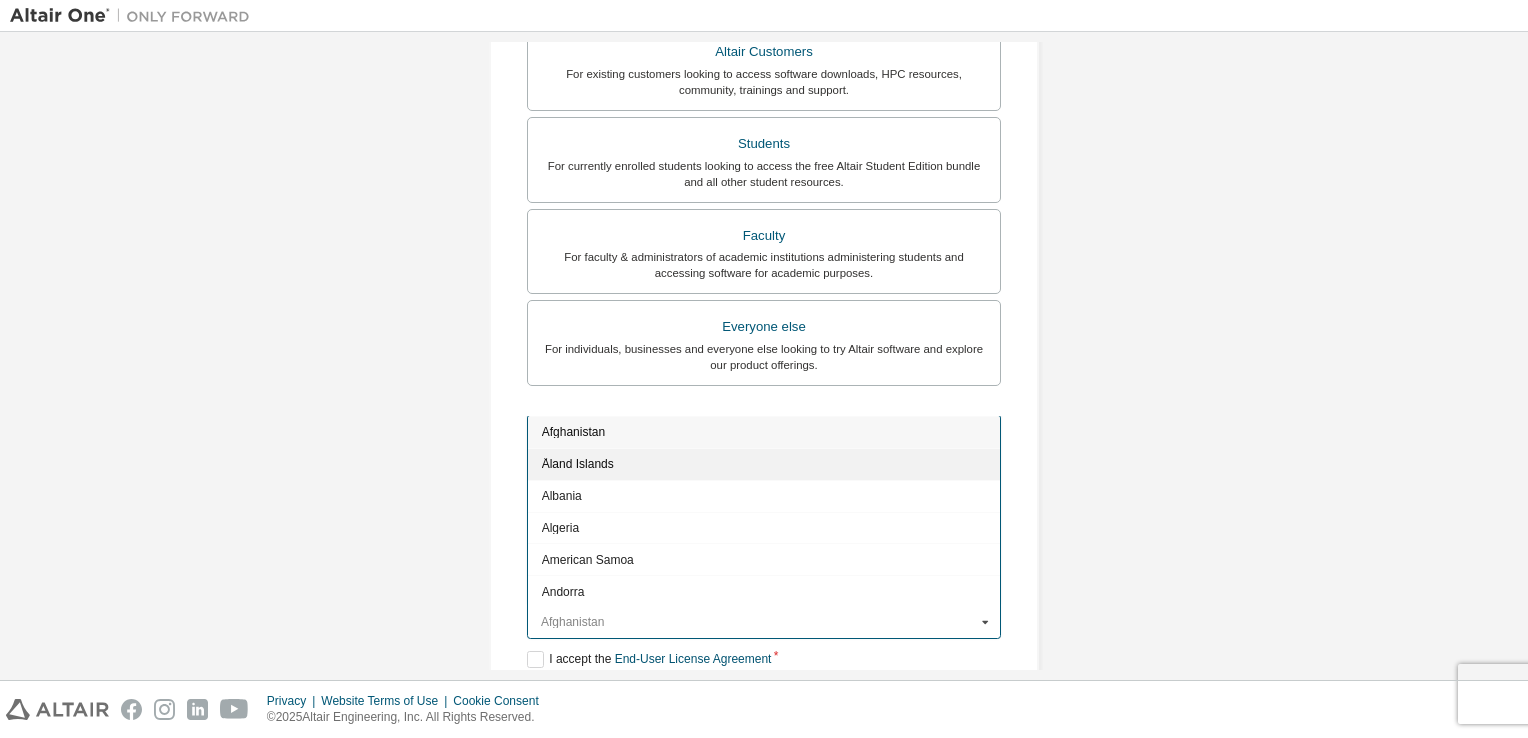 scroll, scrollTop: 356, scrollLeft: 0, axis: vertical 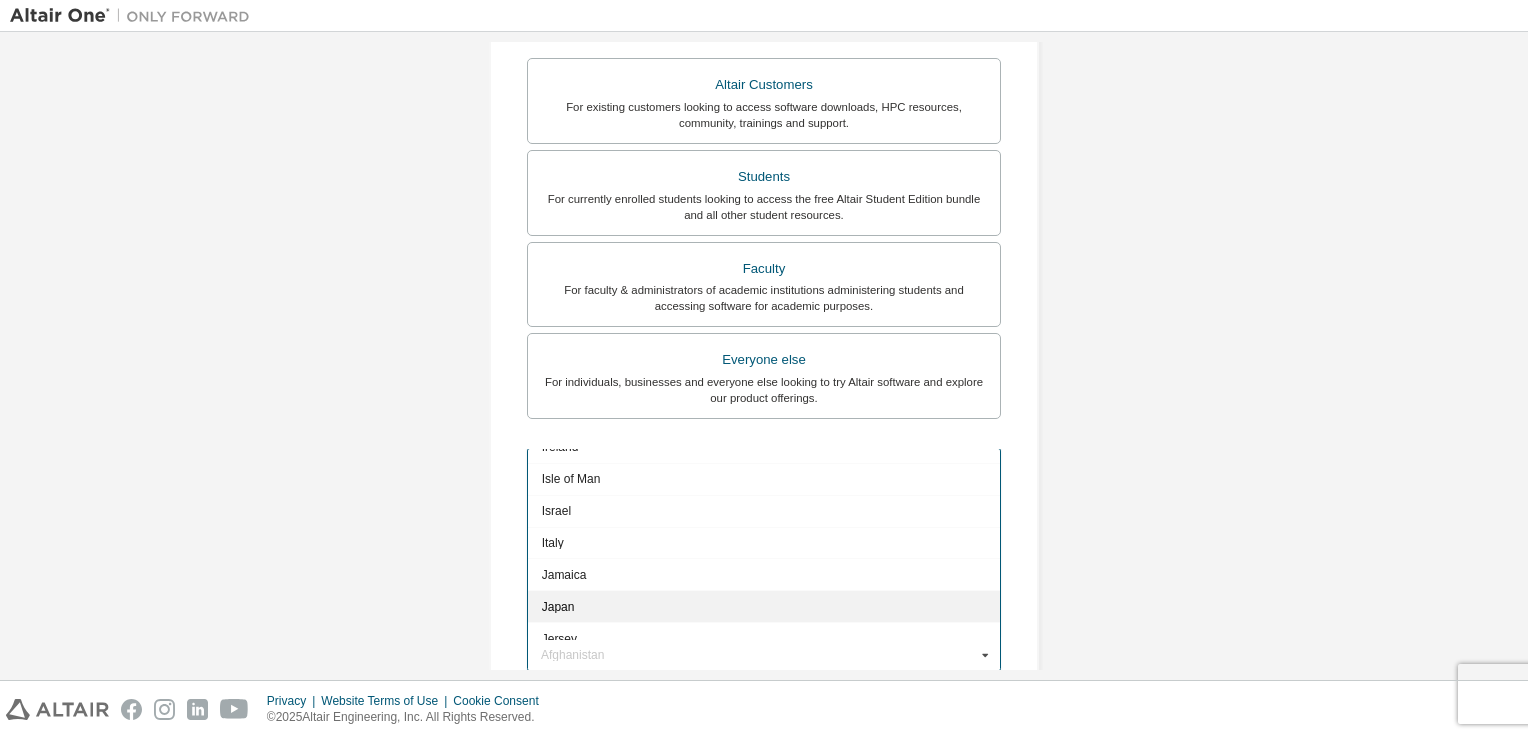 click on "Japan" at bounding box center (764, 606) 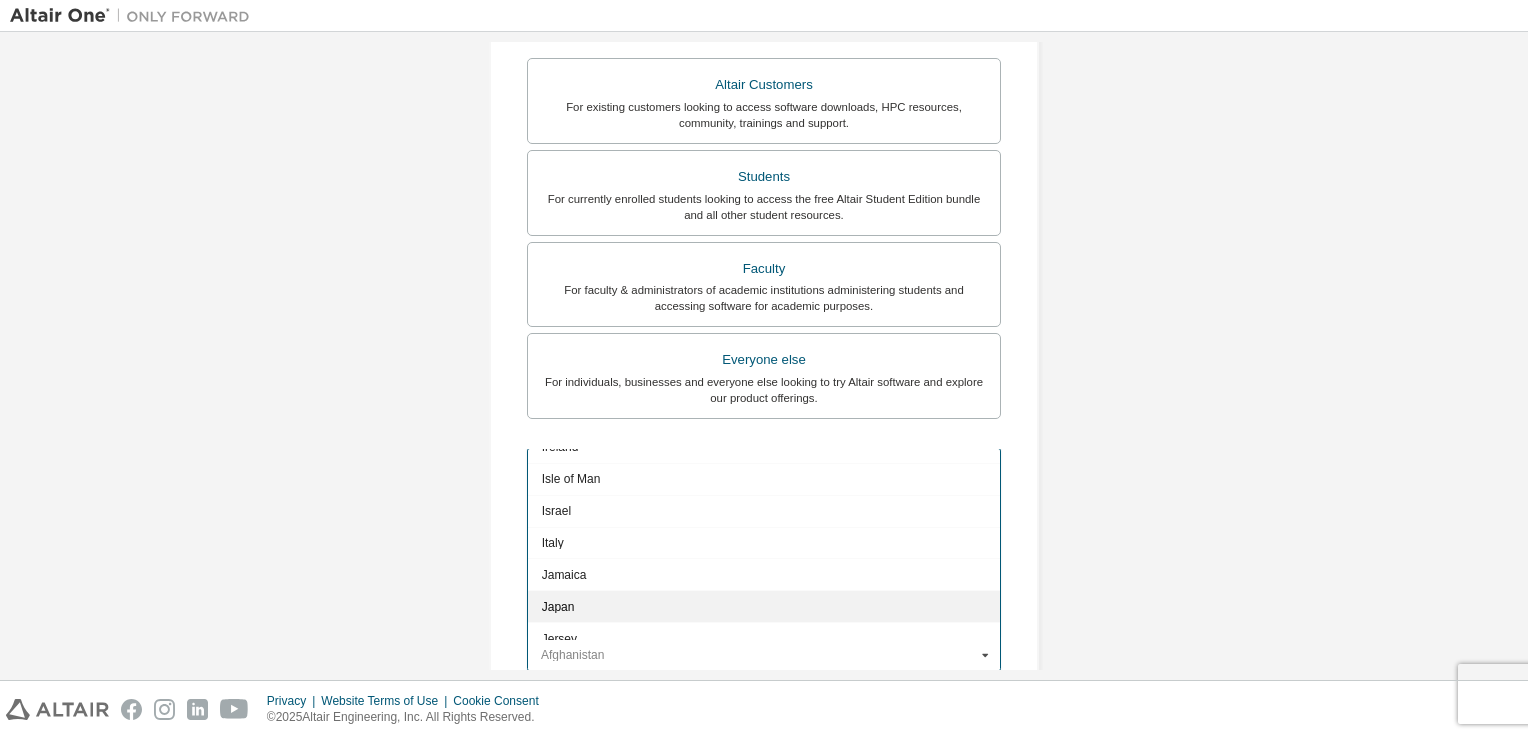 type on "***" 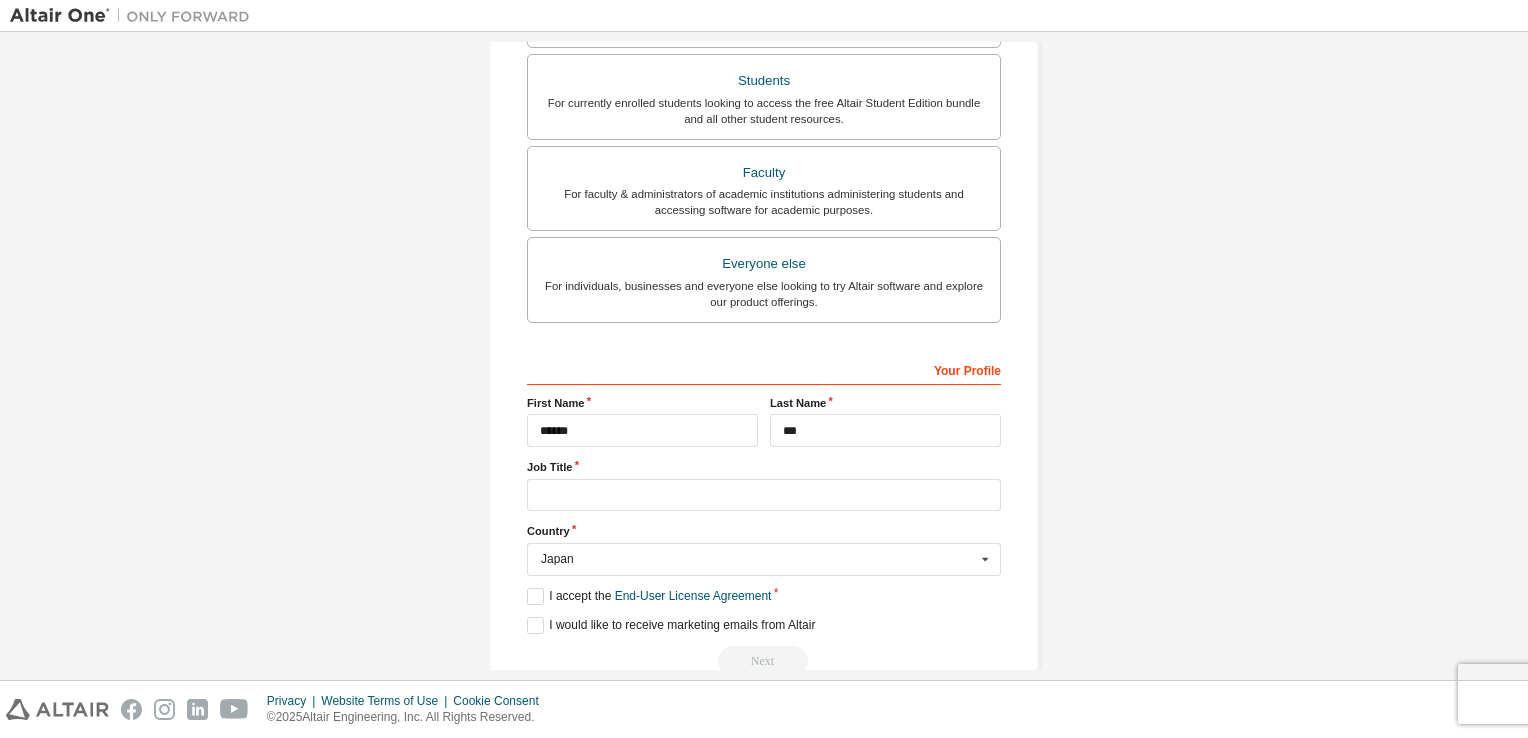 scroll, scrollTop: 490, scrollLeft: 0, axis: vertical 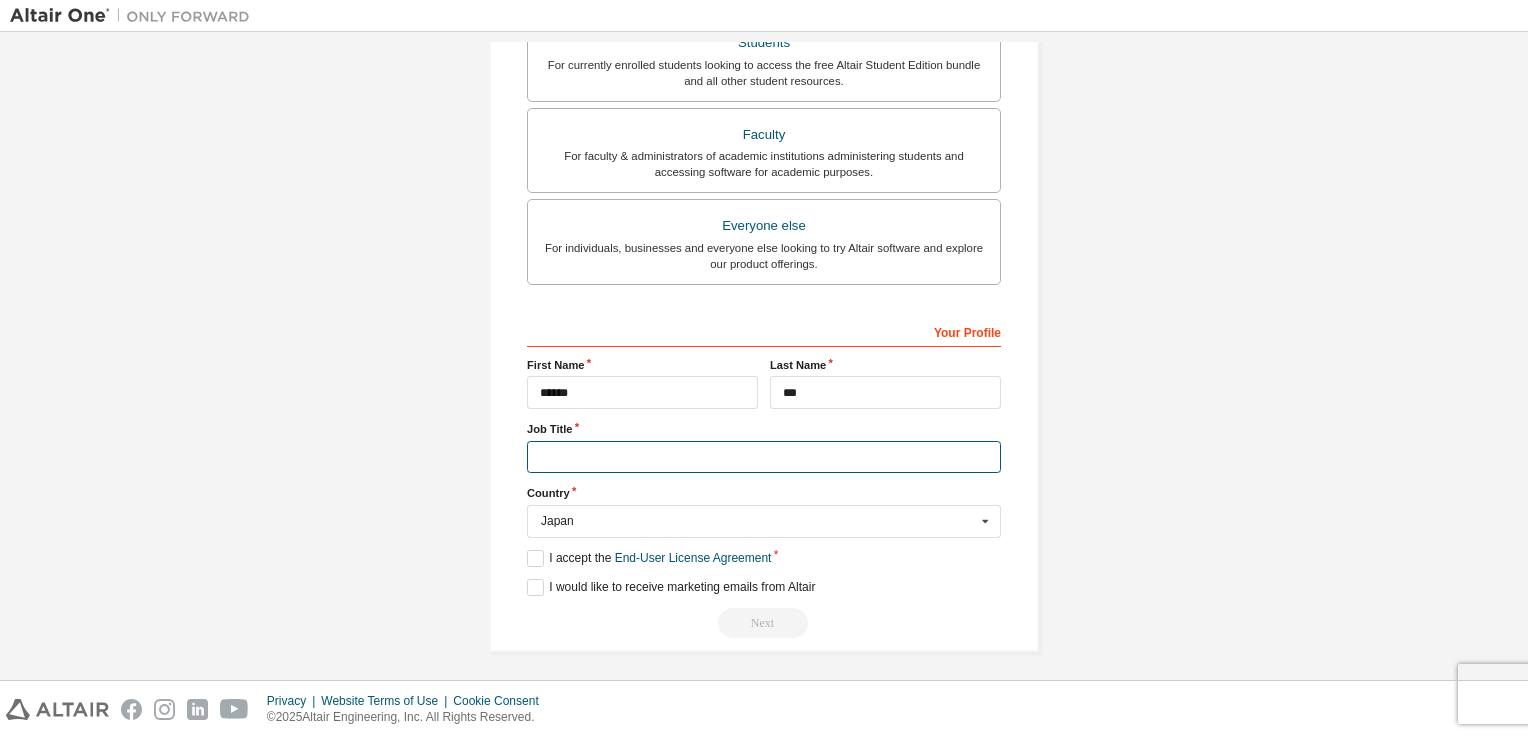 click at bounding box center (764, 457) 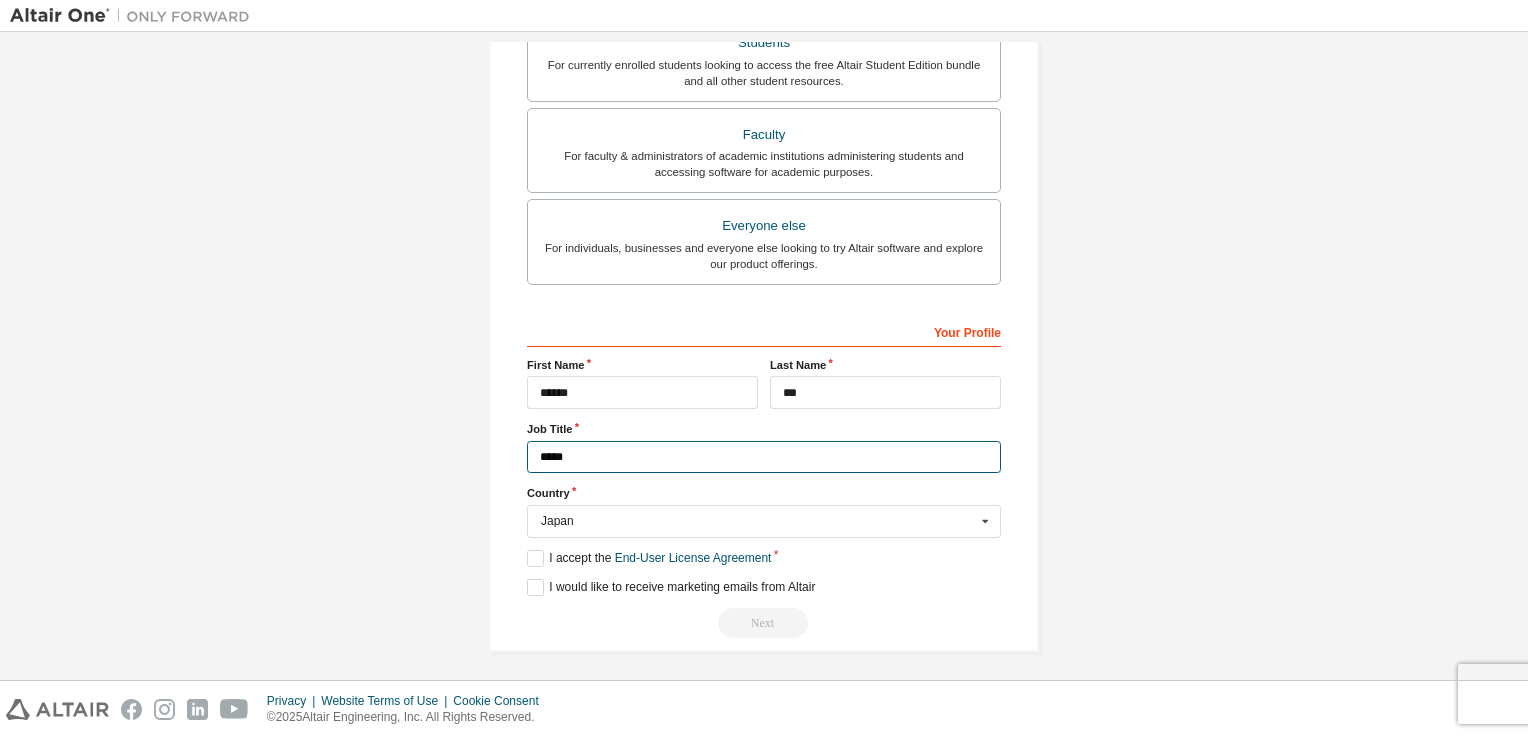 type on "*****" 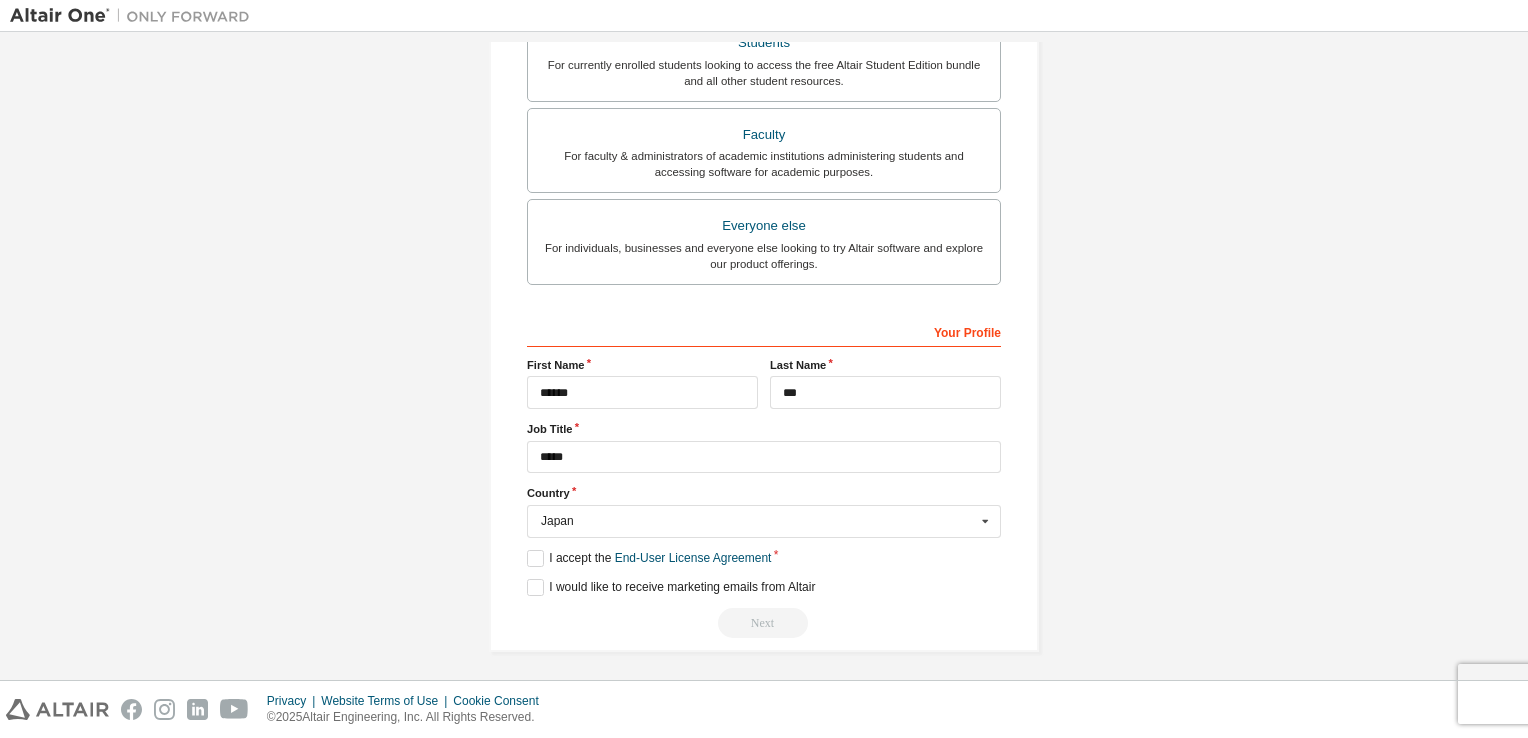 click on "**********" at bounding box center [764, 114] 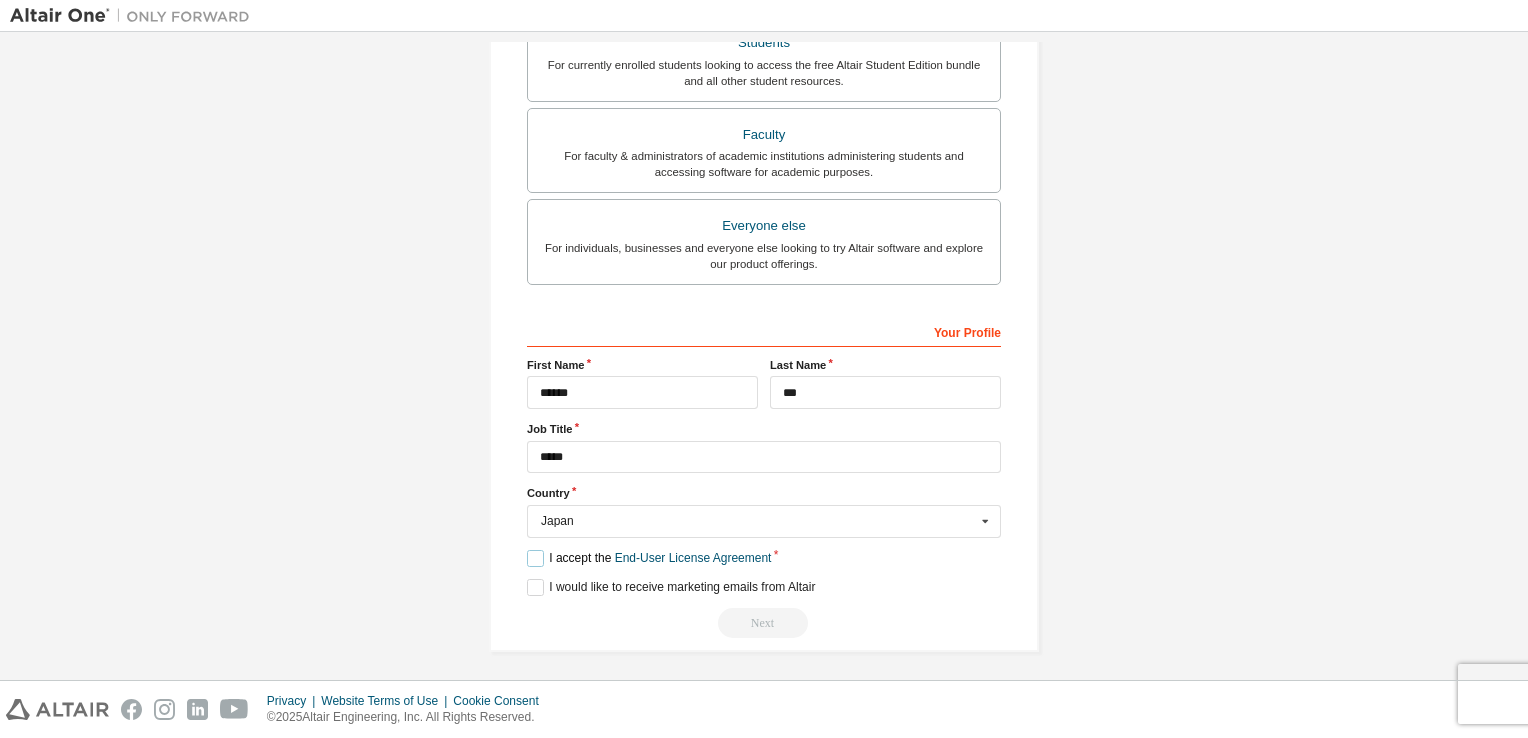 click on "I accept the    End-User License Agreement" at bounding box center (649, 558) 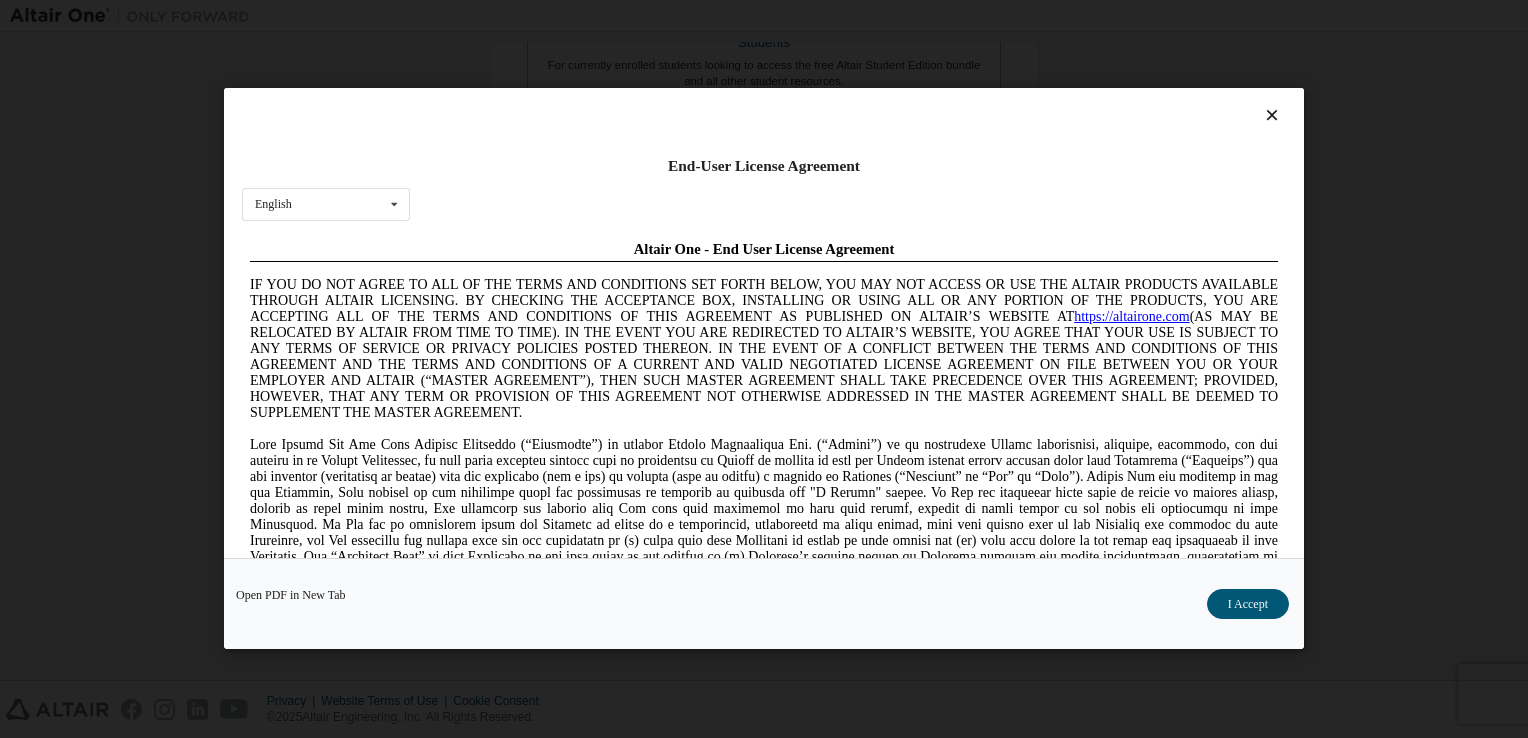 scroll, scrollTop: 0, scrollLeft: 0, axis: both 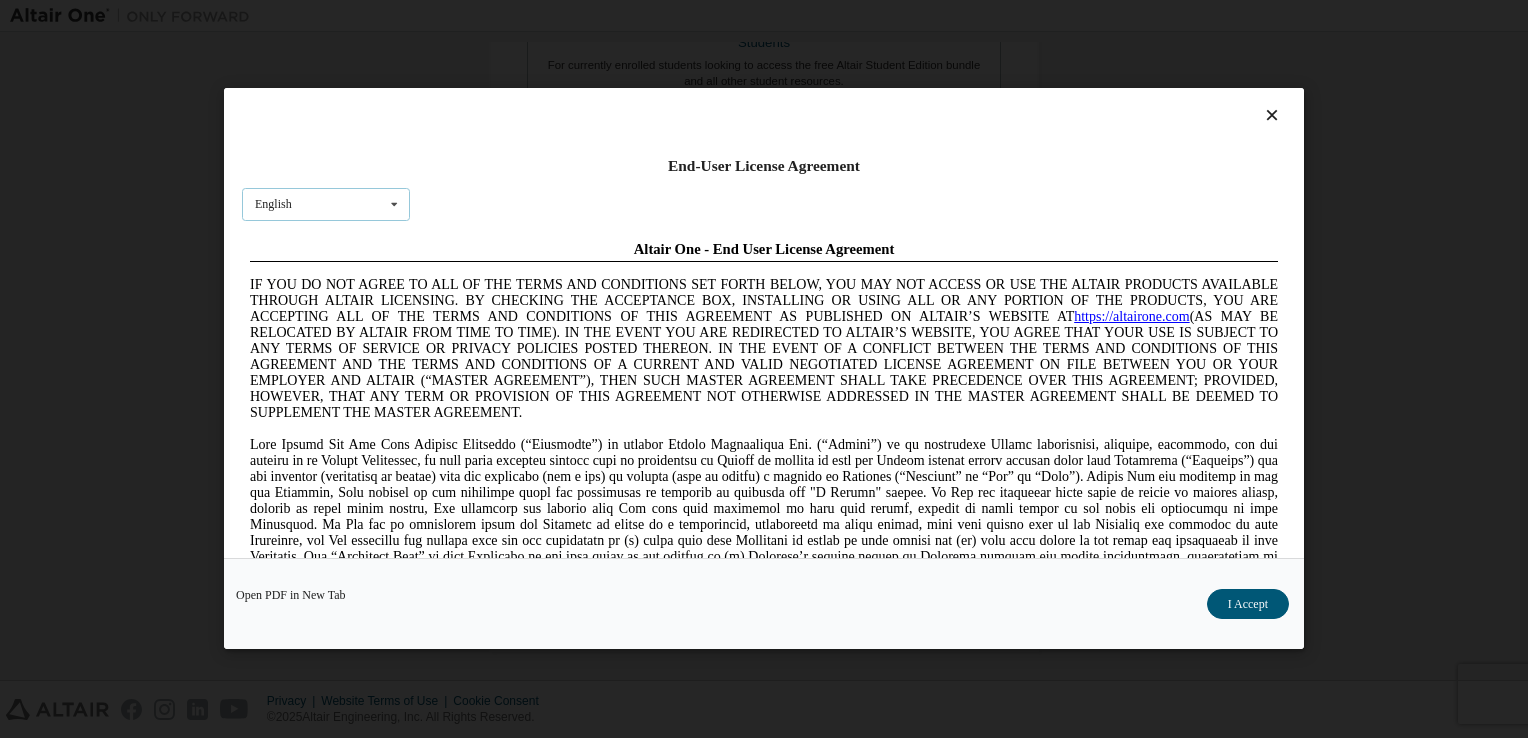 click on "English English Chinese French German Japanese Korean Portuguese" at bounding box center [326, 204] 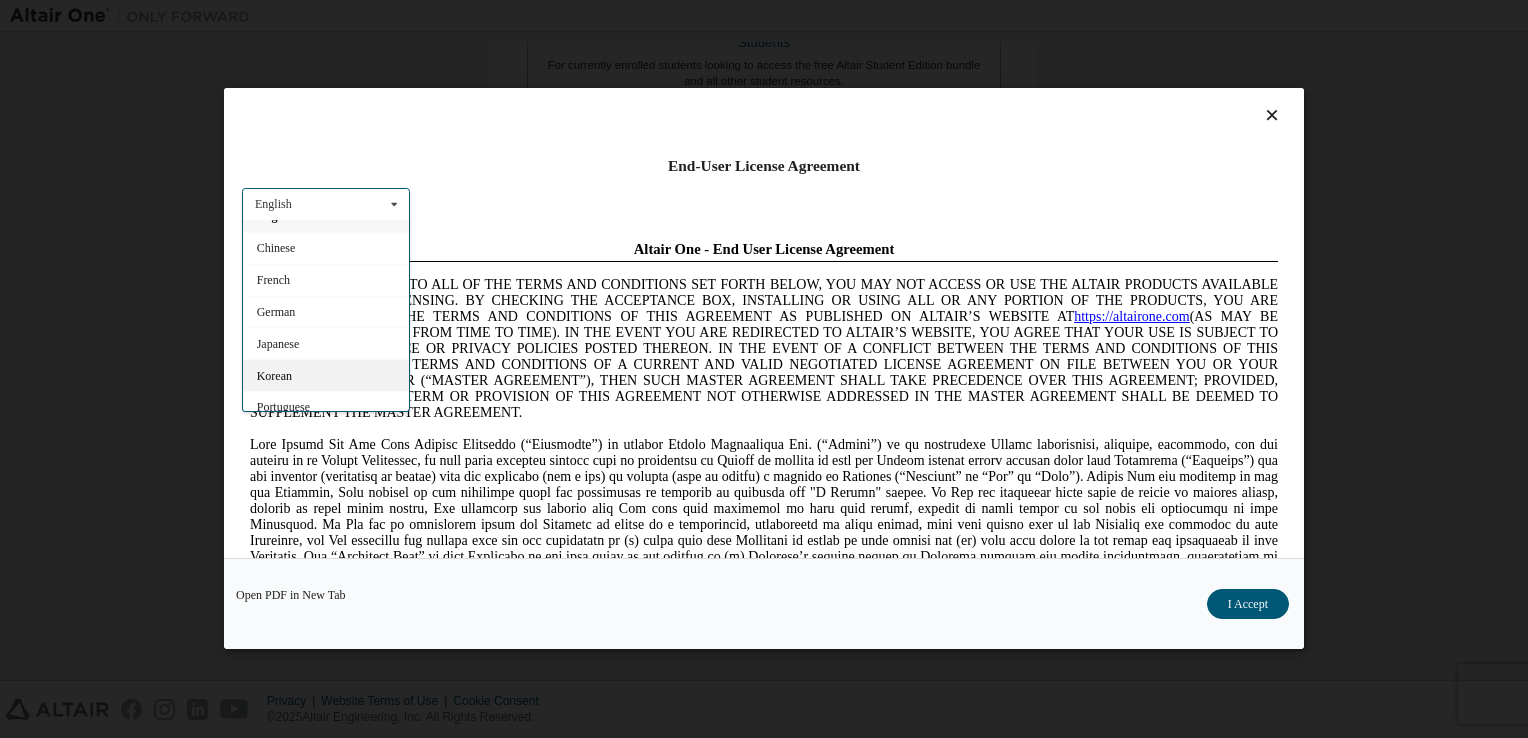 scroll, scrollTop: 30, scrollLeft: 0, axis: vertical 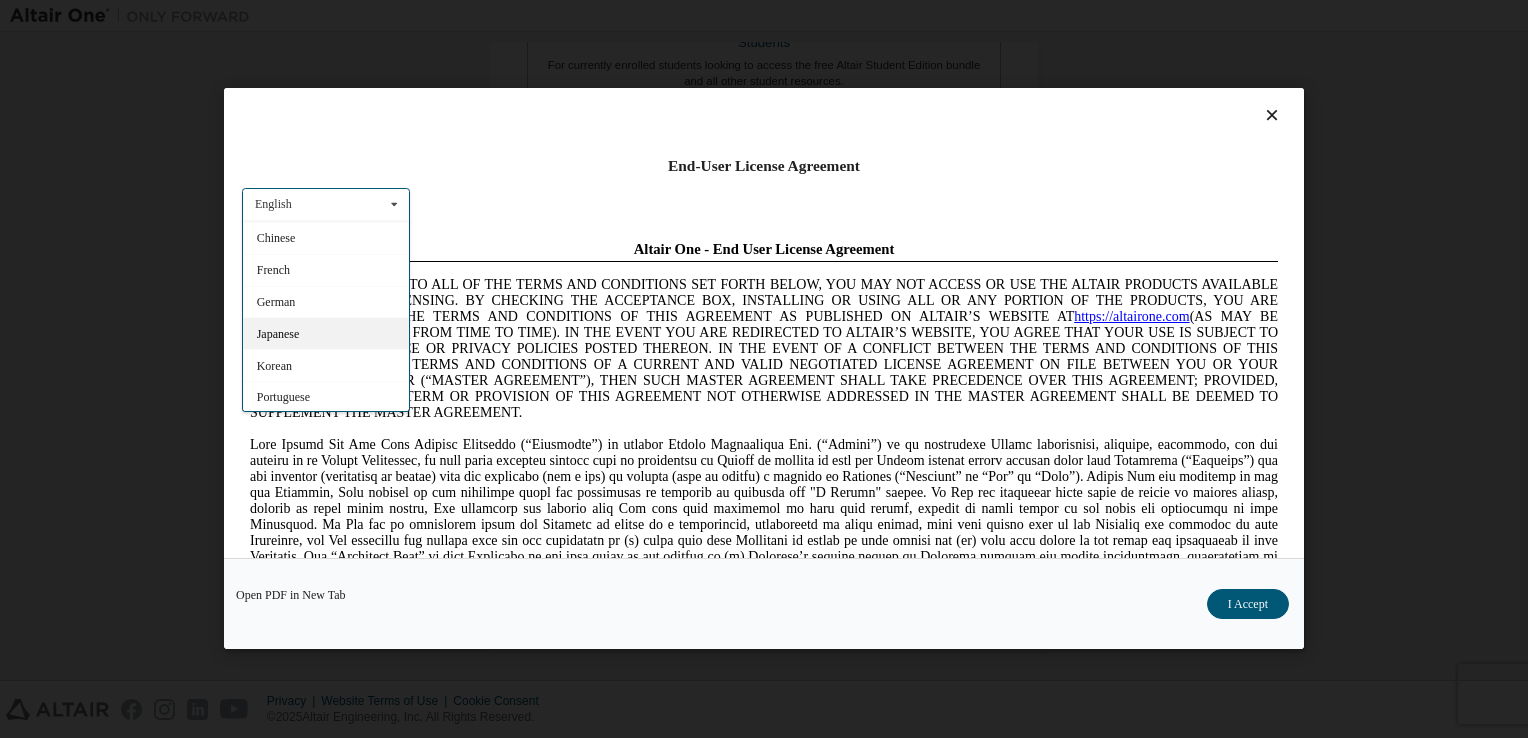 drag, startPoint x: 301, startPoint y: 339, endPoint x: 83, endPoint y: 105, distance: 319.81244 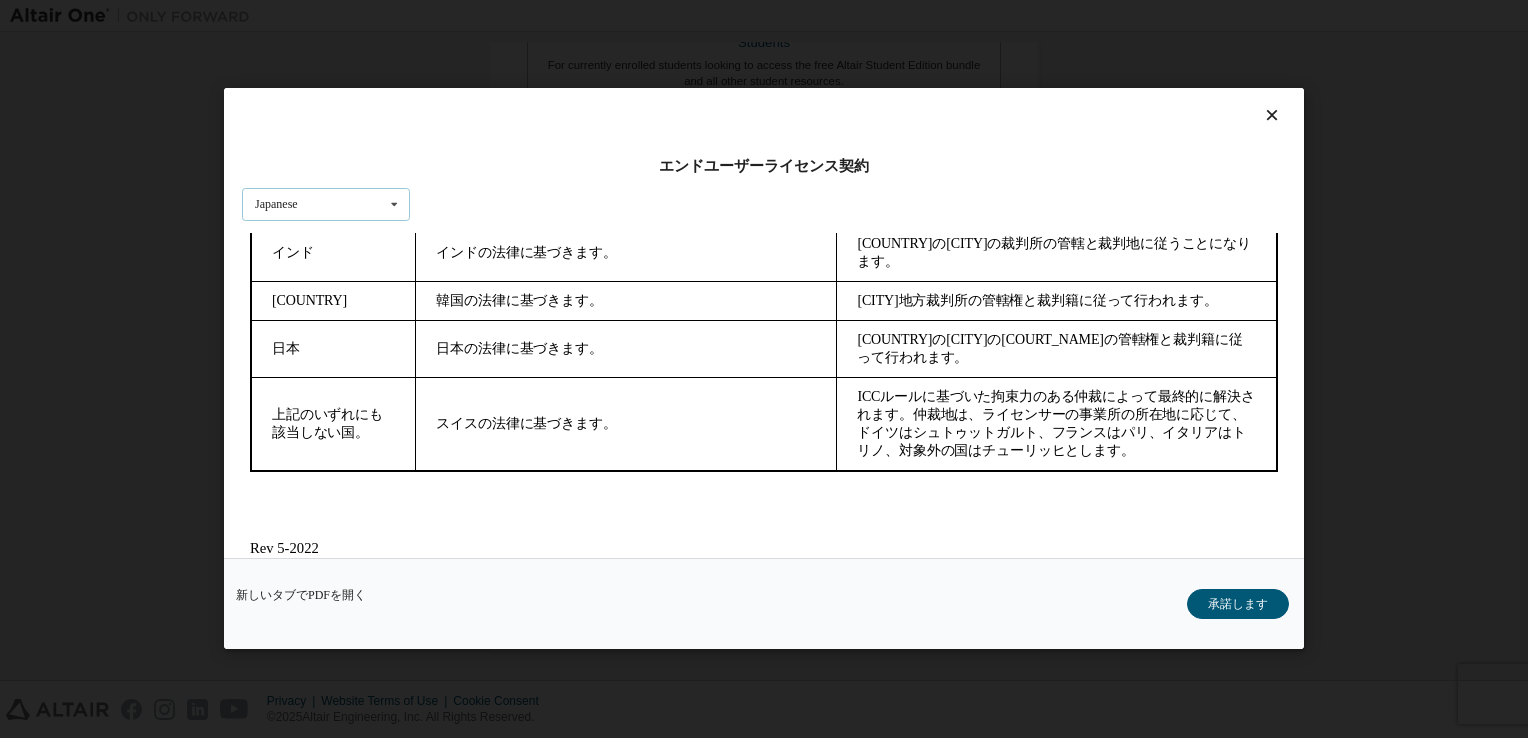 scroll, scrollTop: 6844, scrollLeft: 0, axis: vertical 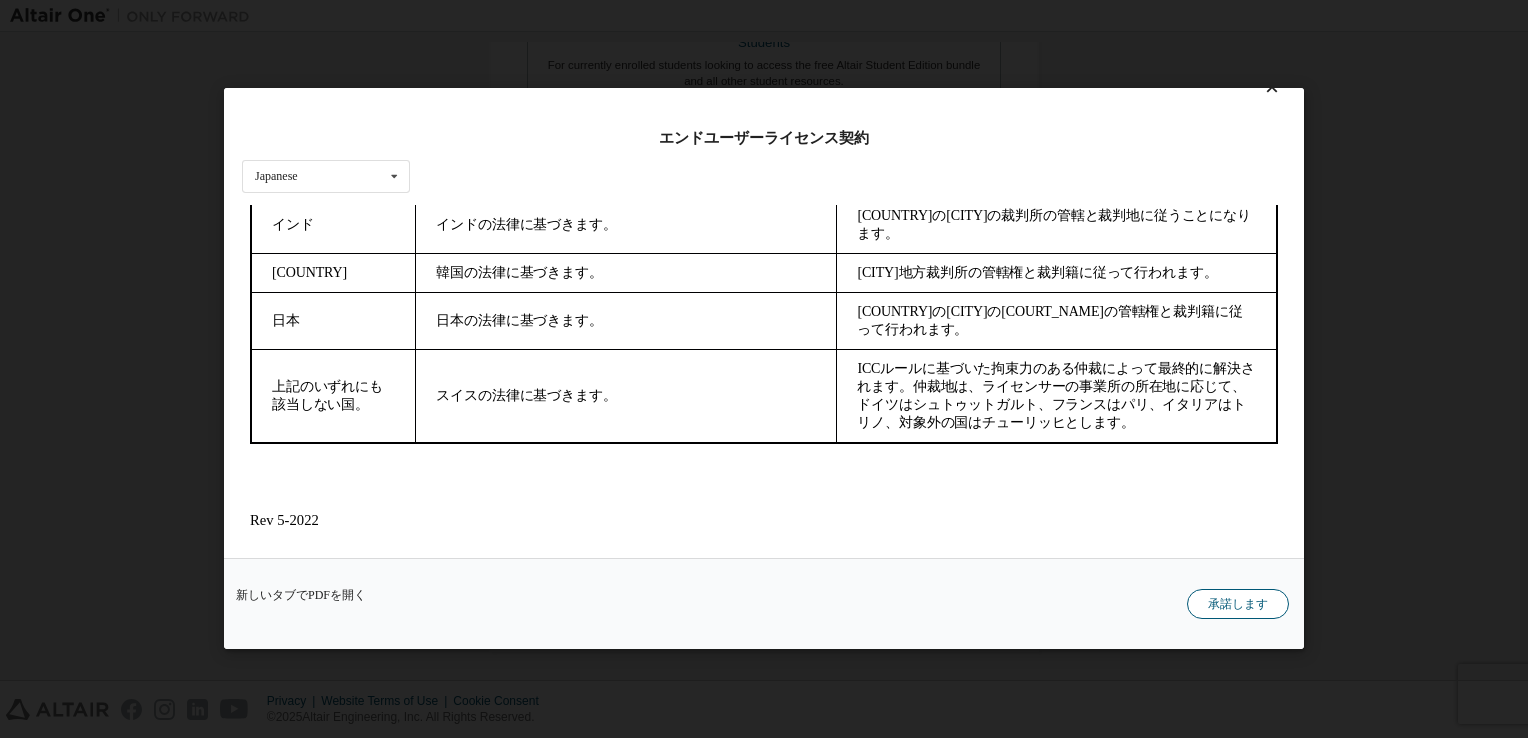 click on "承諾します" at bounding box center [1238, 605] 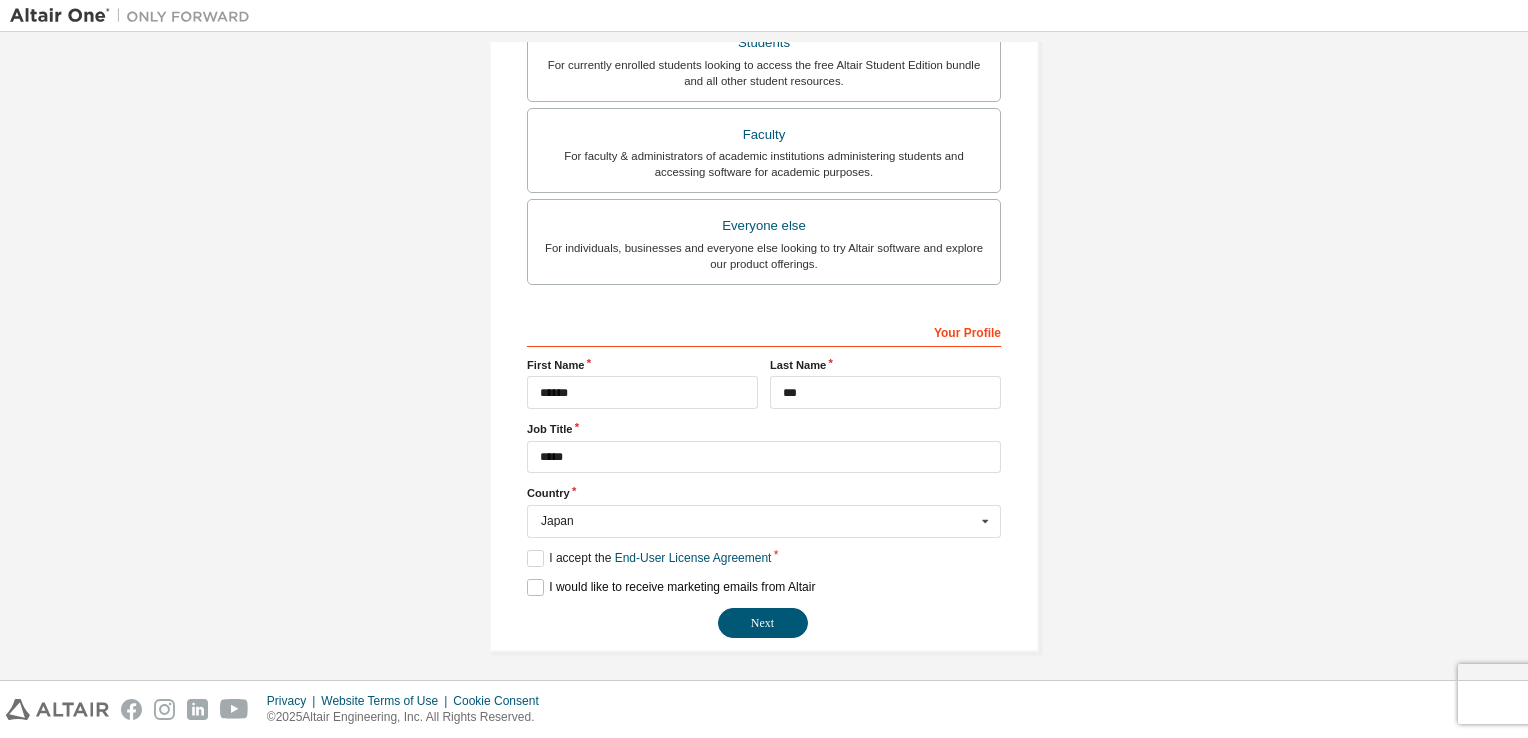 click on "I would like to receive marketing emails from Altair" at bounding box center (671, 587) 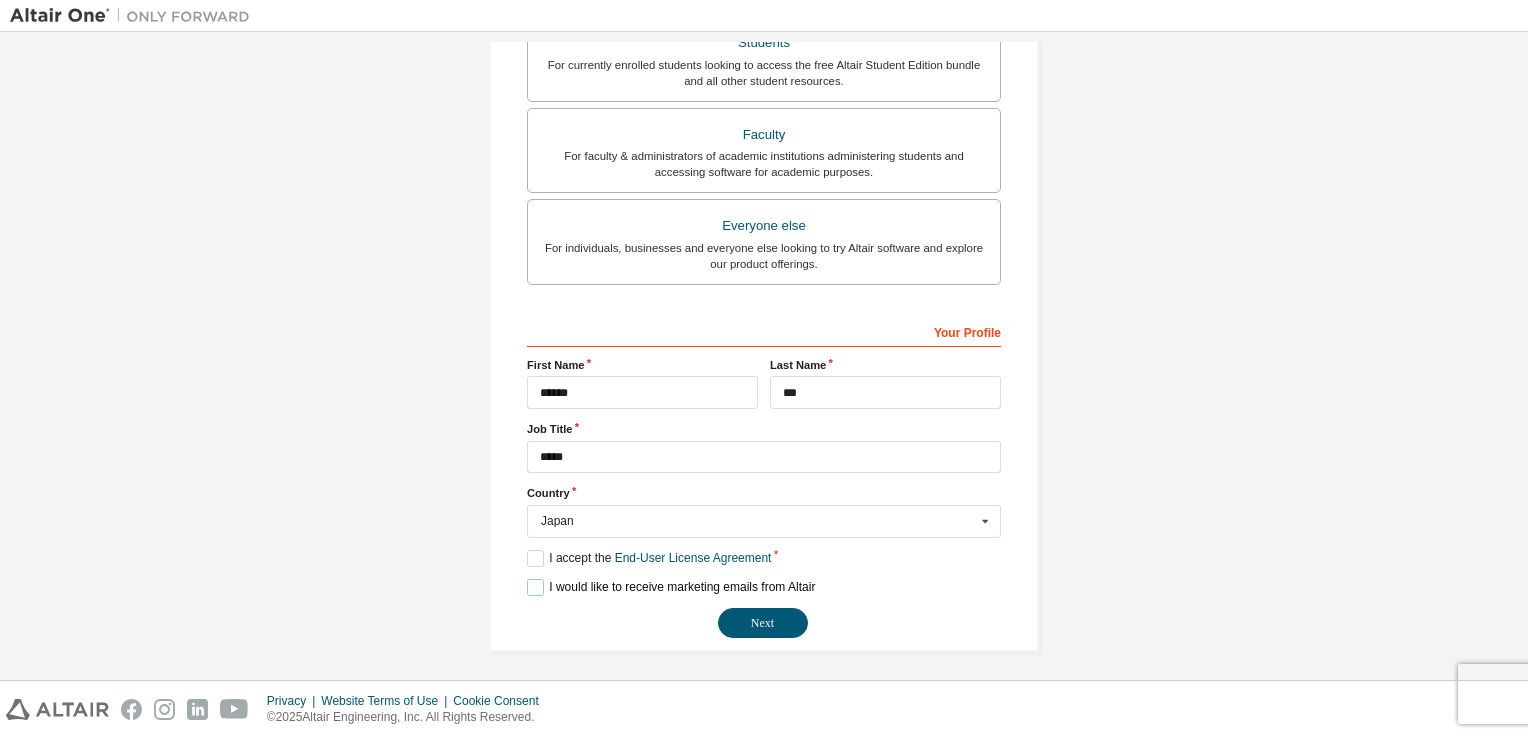 click on "I would like to receive marketing emails from Altair" at bounding box center (671, 587) 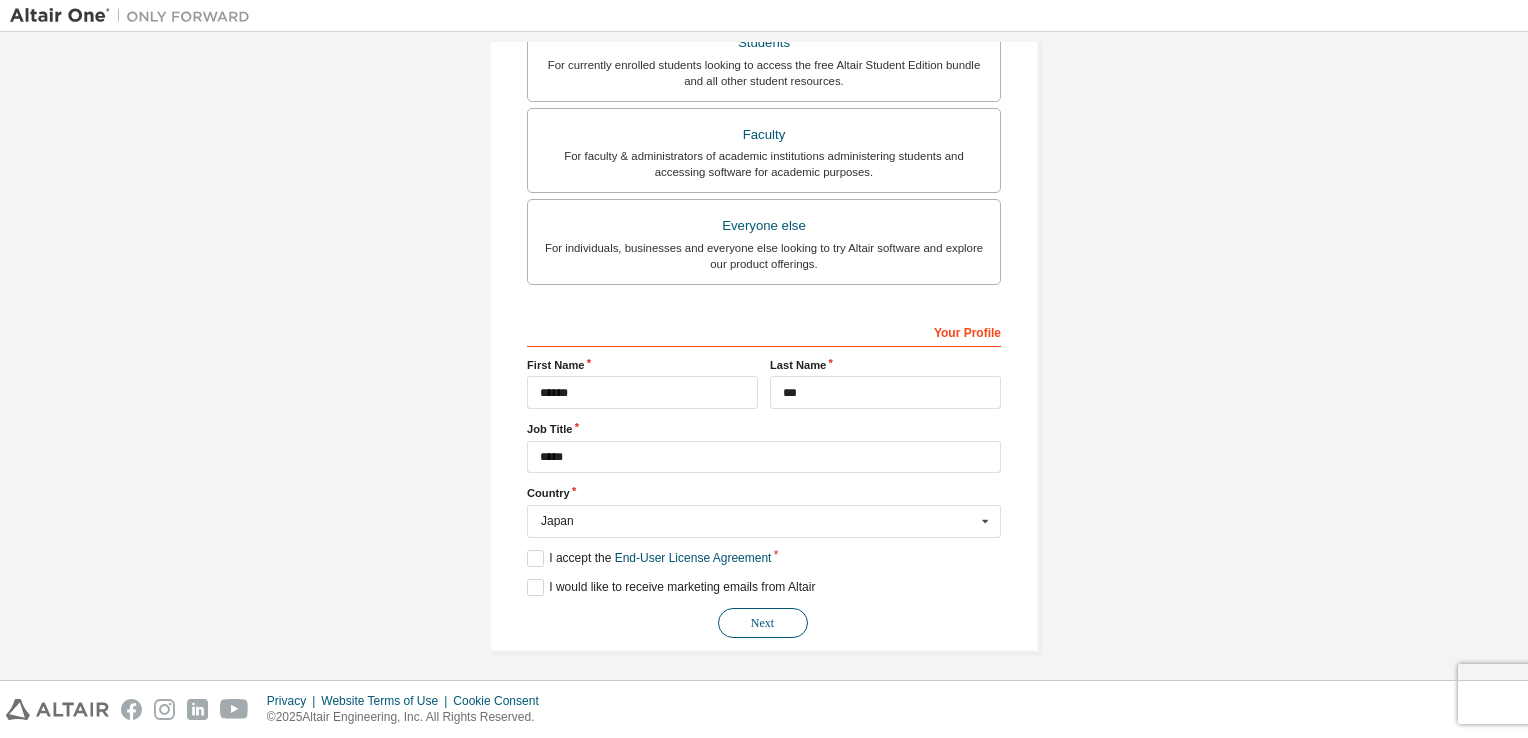 click on "Next" at bounding box center [763, 623] 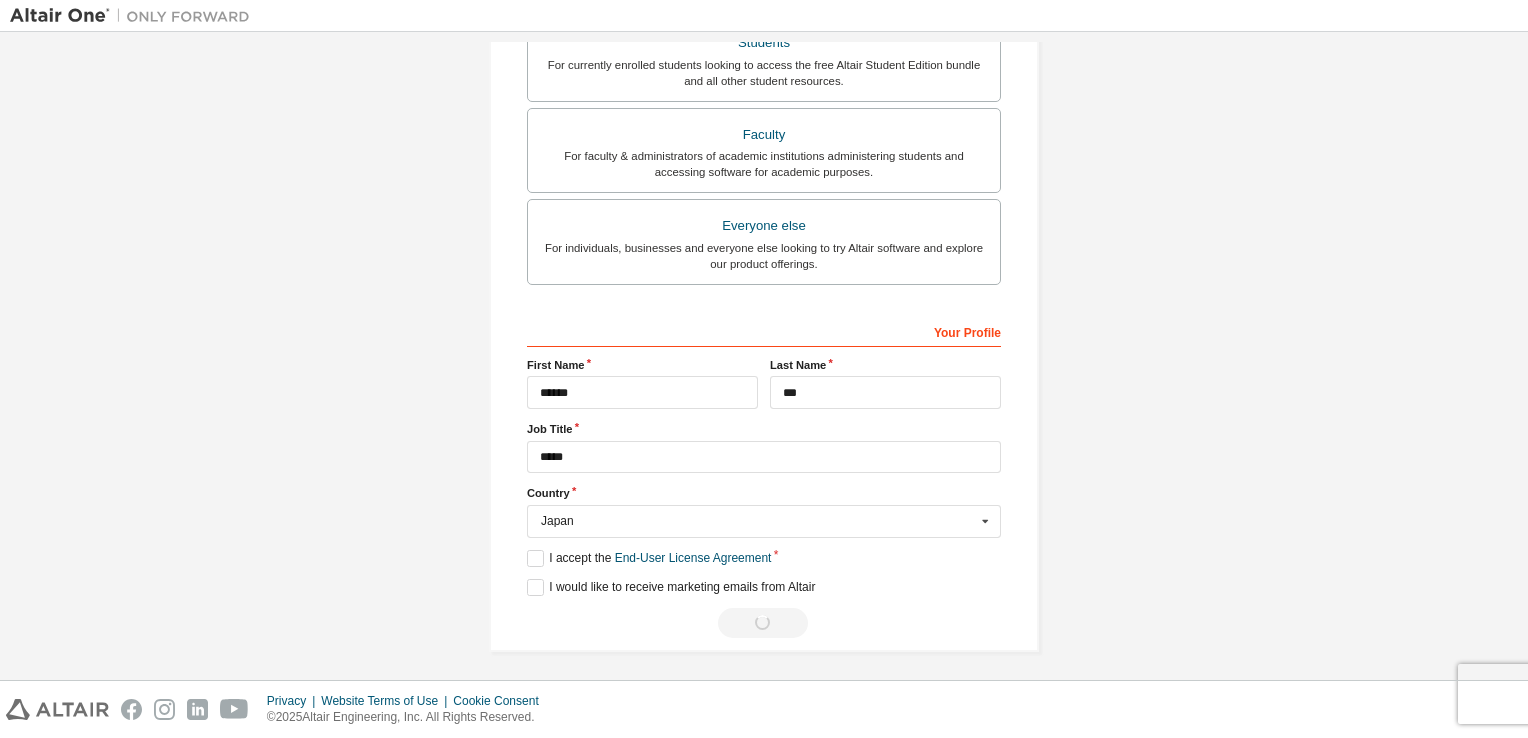 scroll, scrollTop: 0, scrollLeft: 0, axis: both 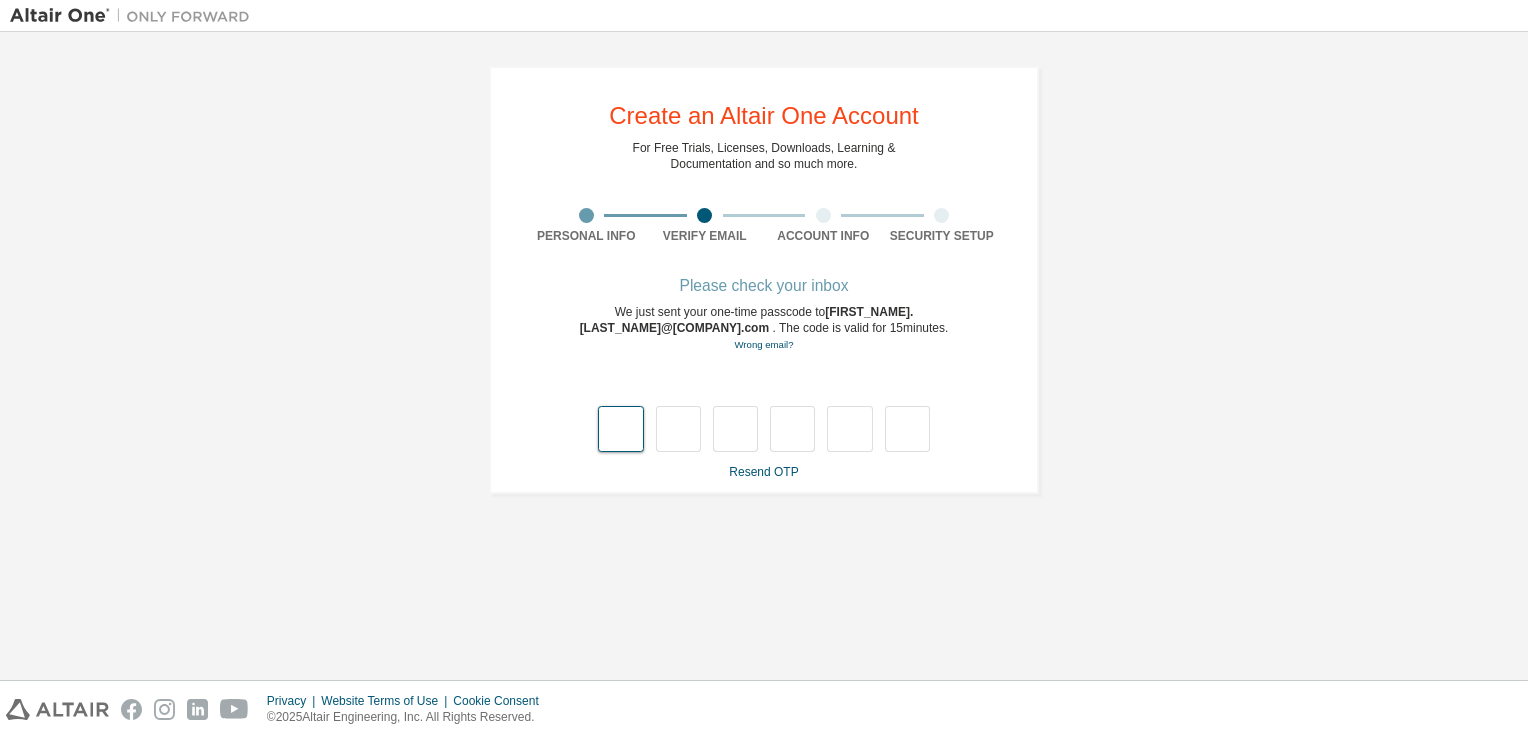click at bounding box center (620, 429) 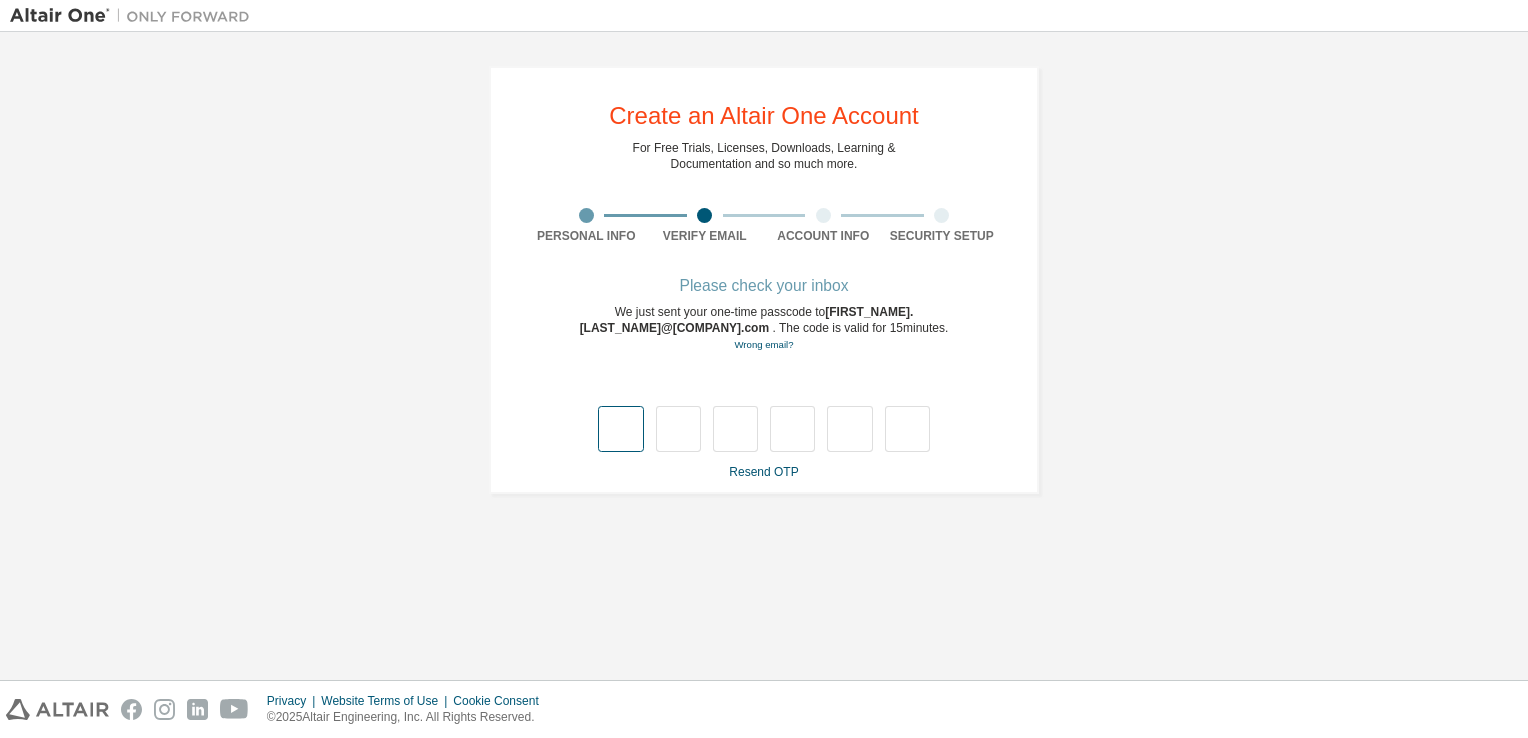 type on "*" 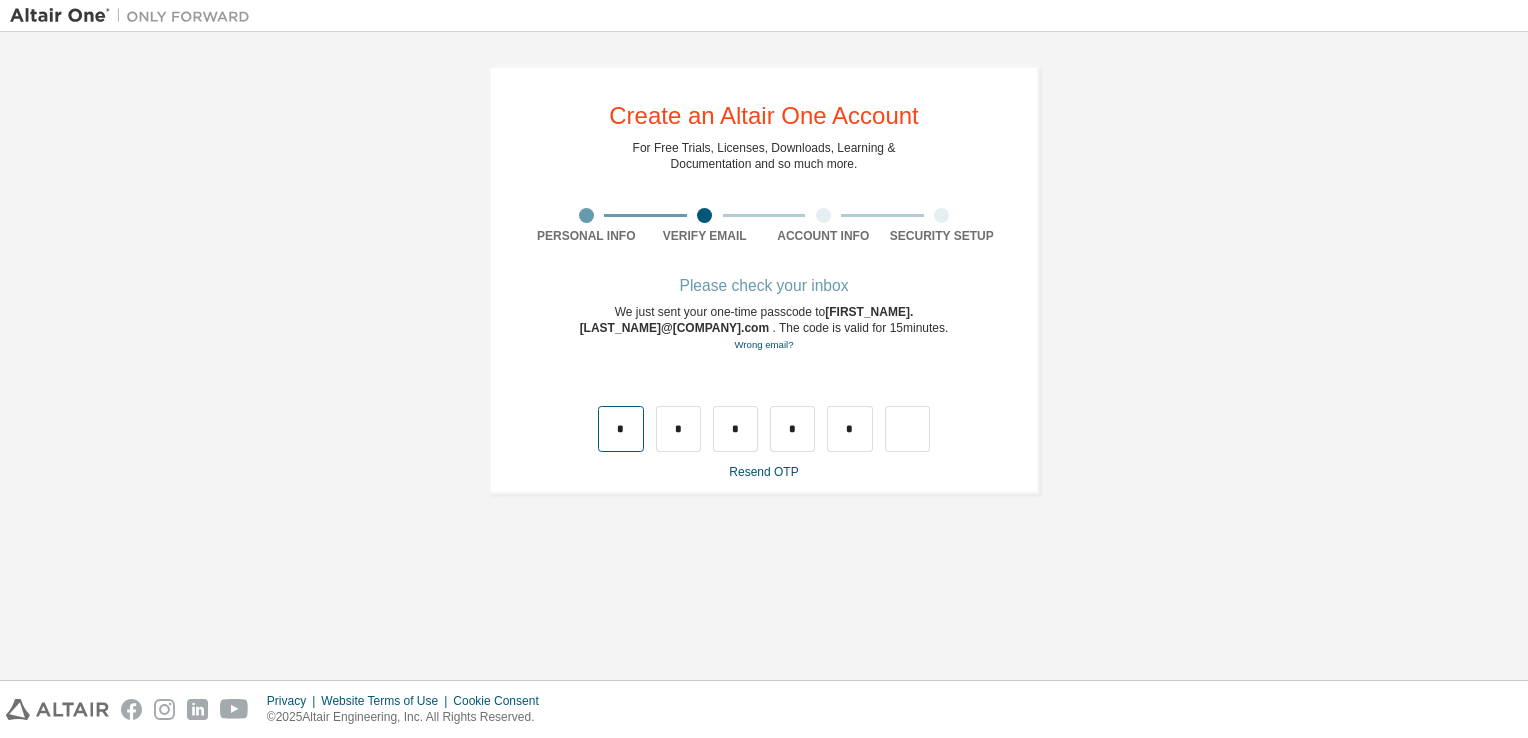 type on "*" 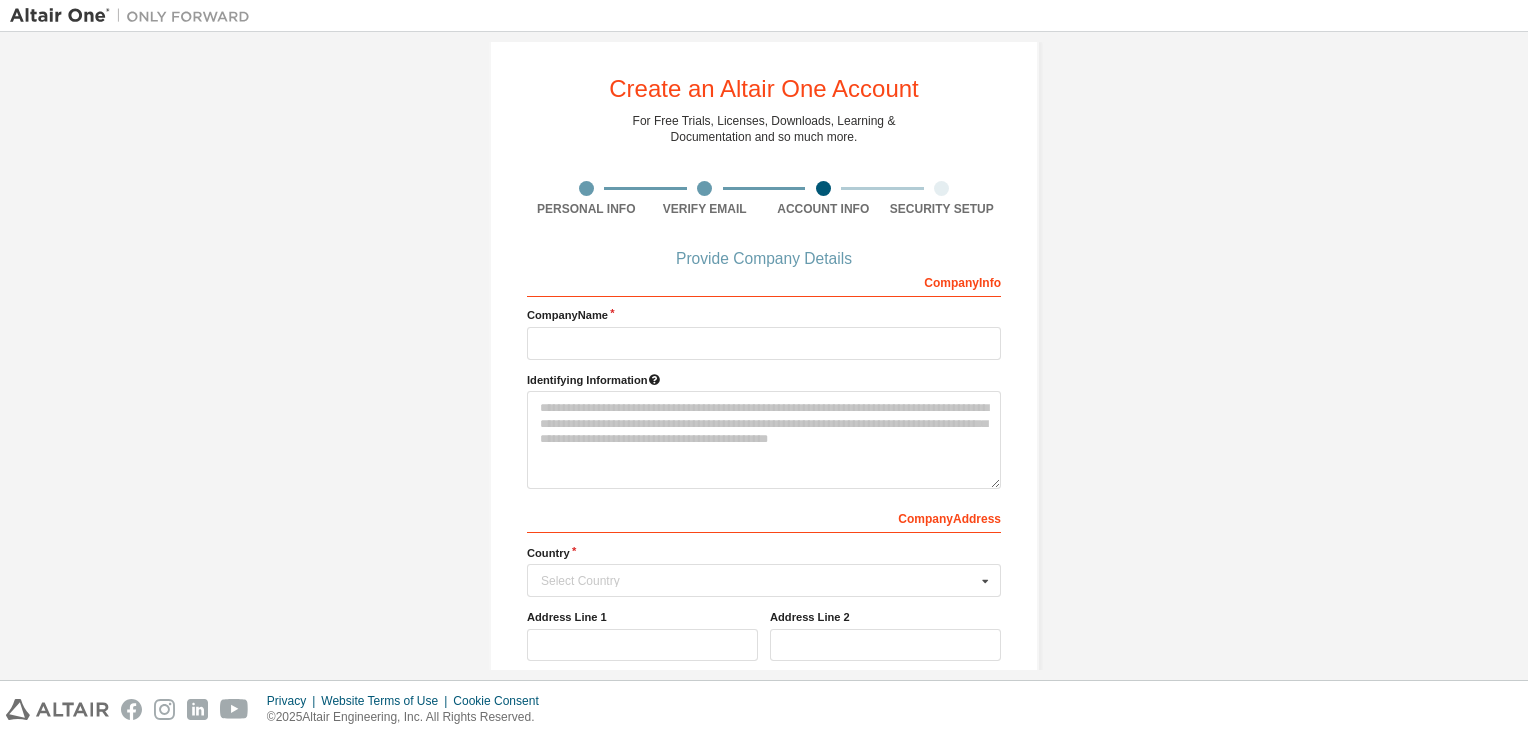 scroll, scrollTop: 0, scrollLeft: 0, axis: both 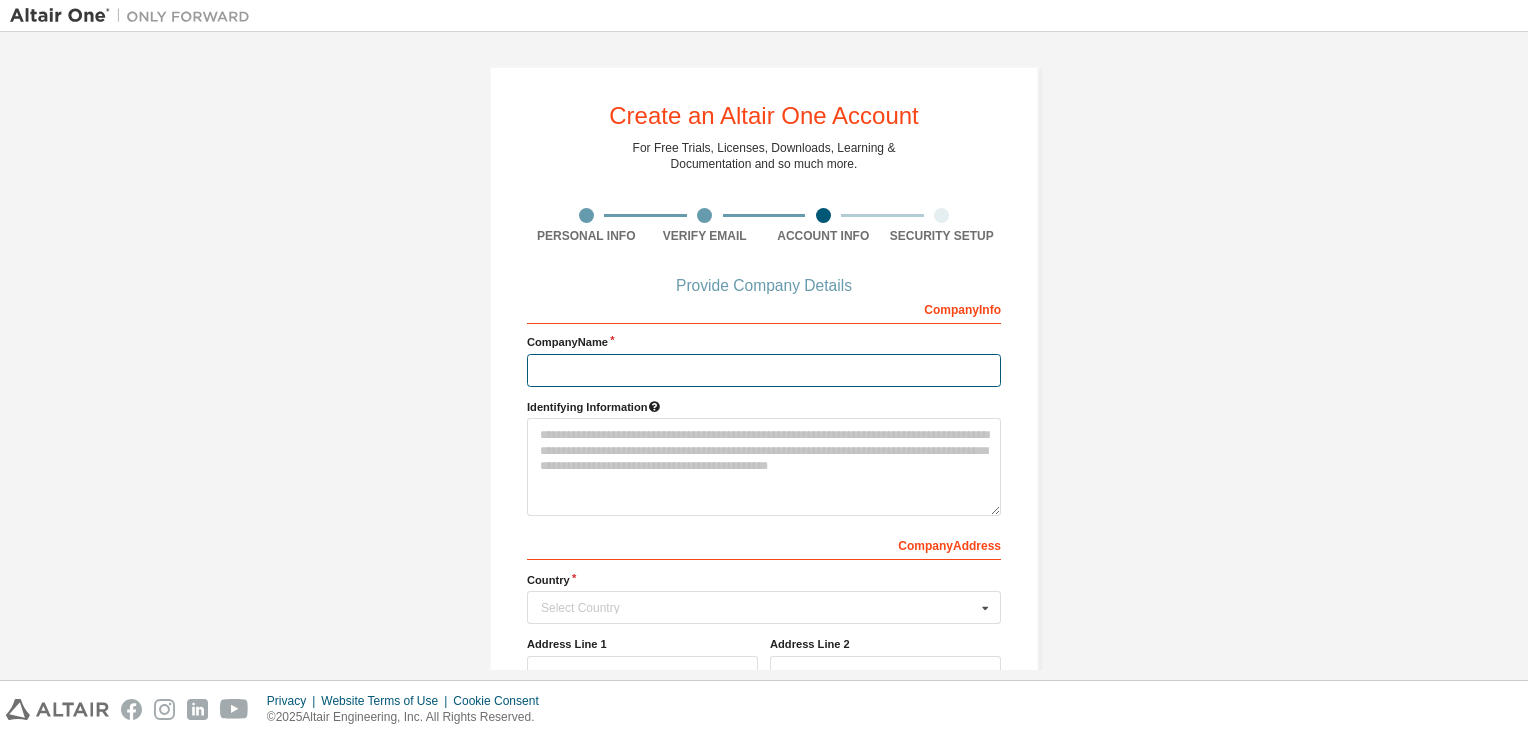 click at bounding box center [764, 370] 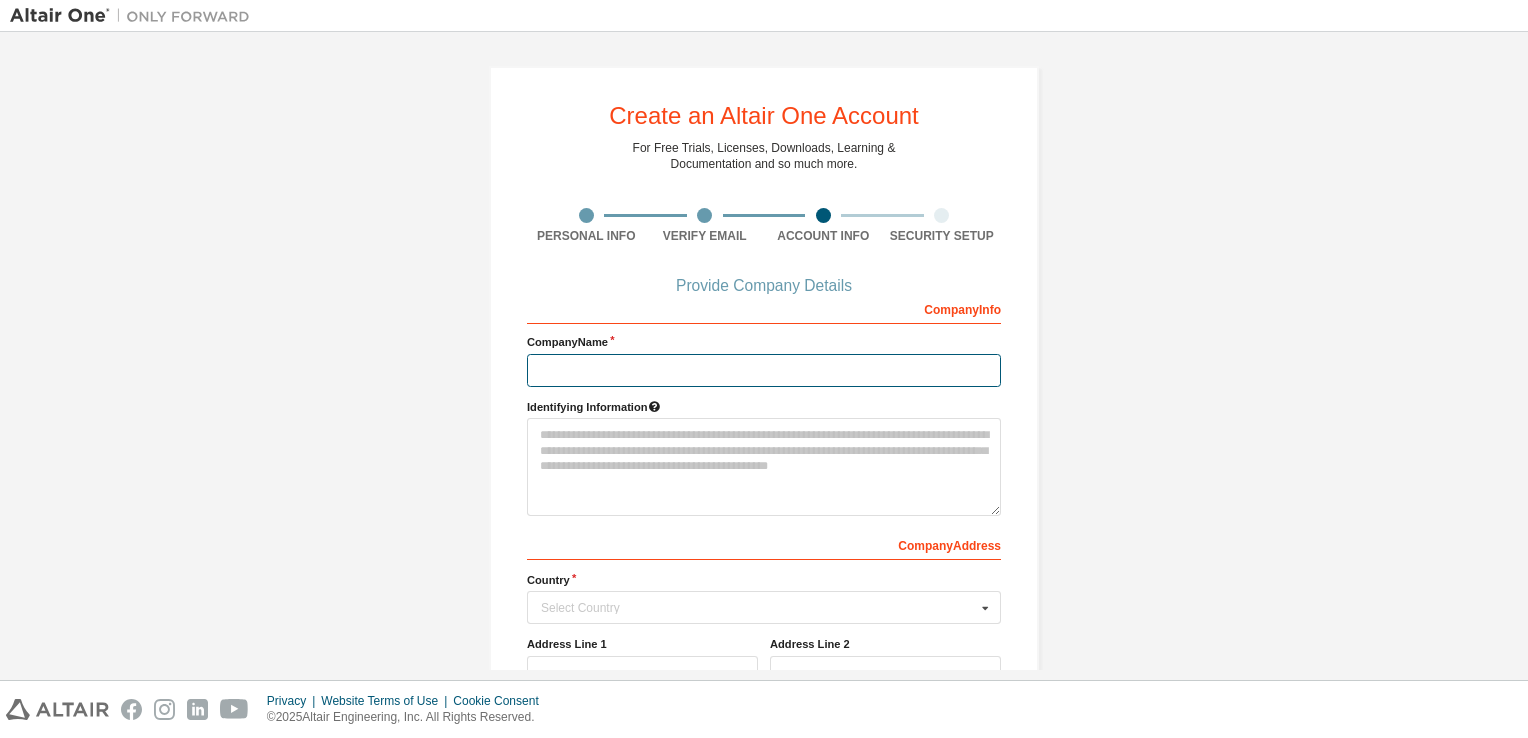 paste on "**********" 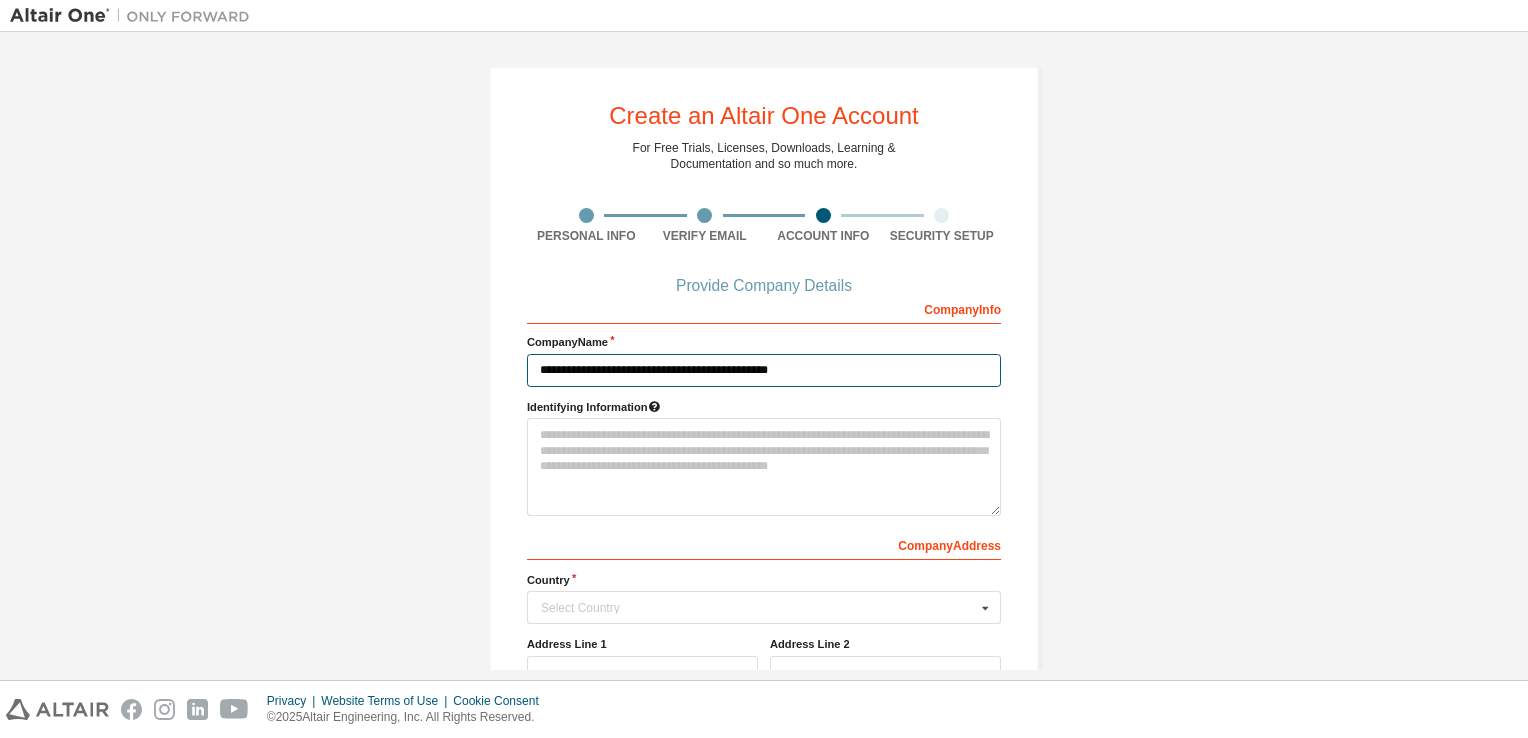 type on "**********" 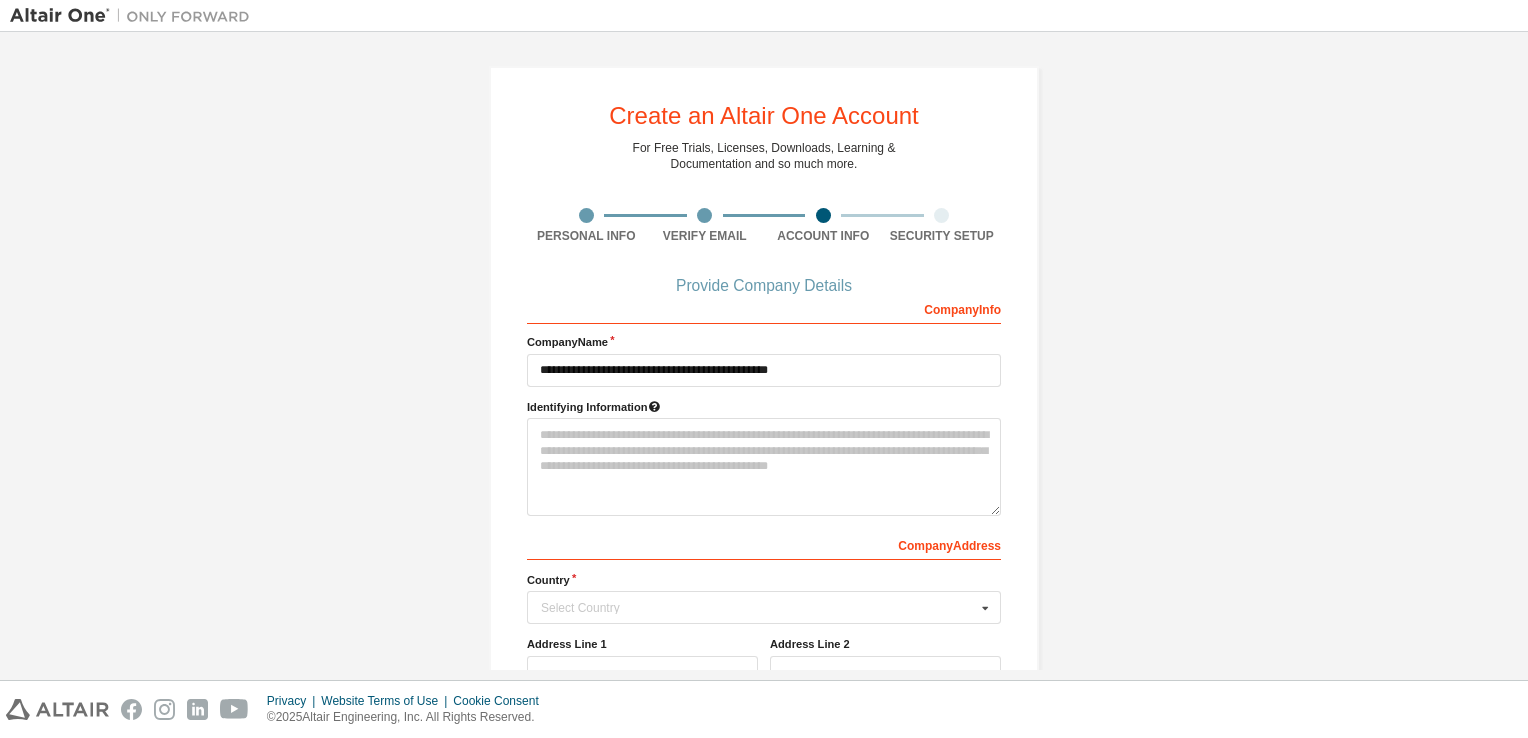 click on "**********" at bounding box center (764, 508) 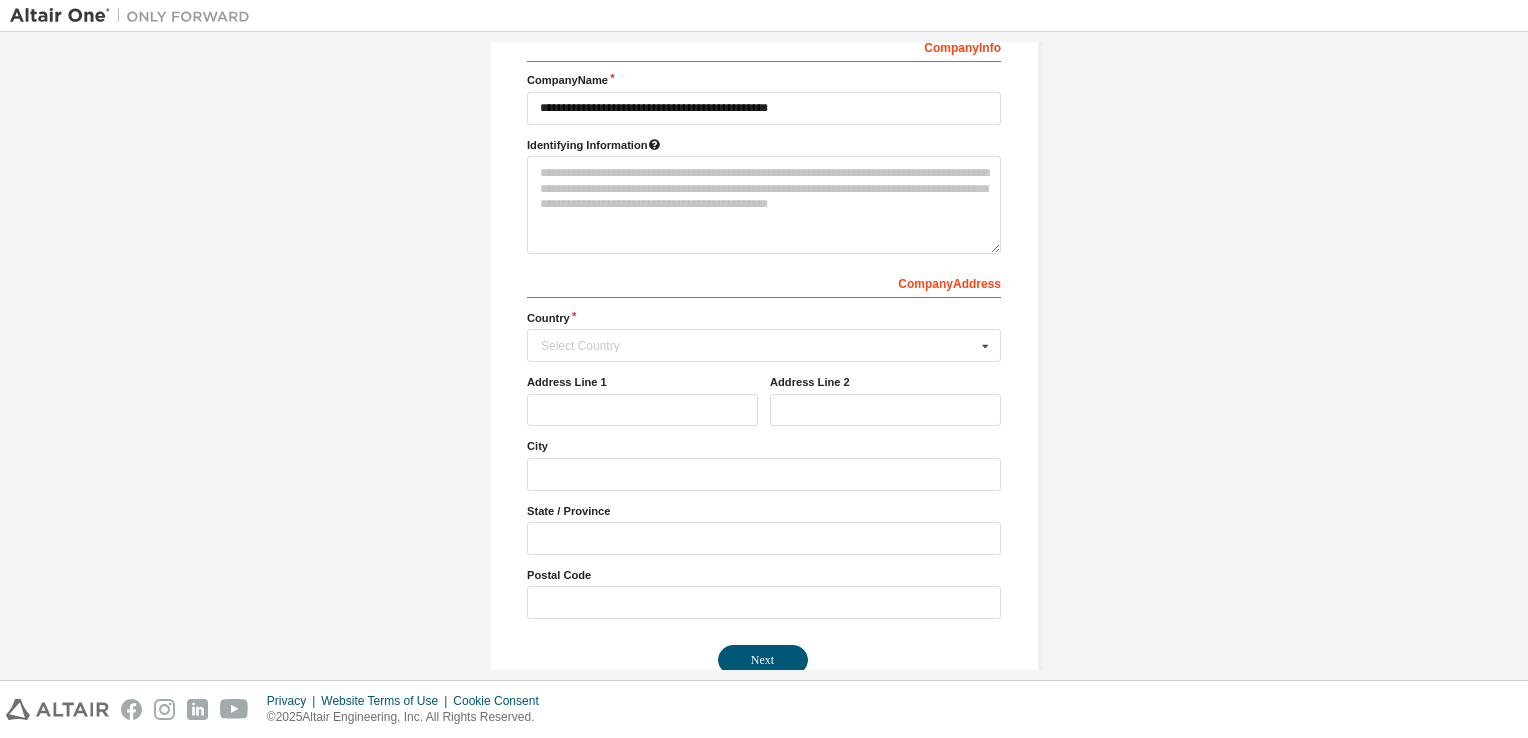 scroll, scrollTop: 266, scrollLeft: 0, axis: vertical 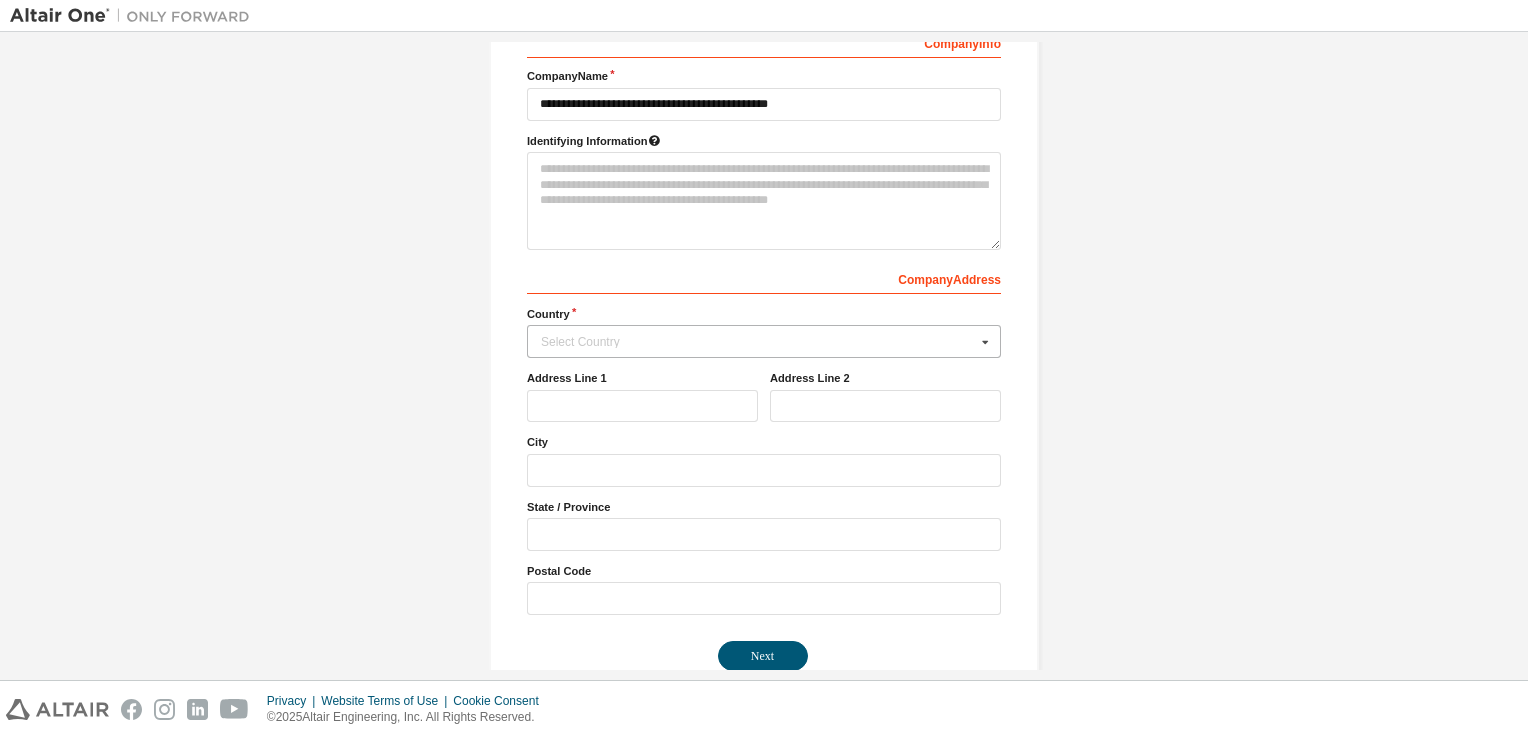 click on "Select Country" at bounding box center [758, 342] 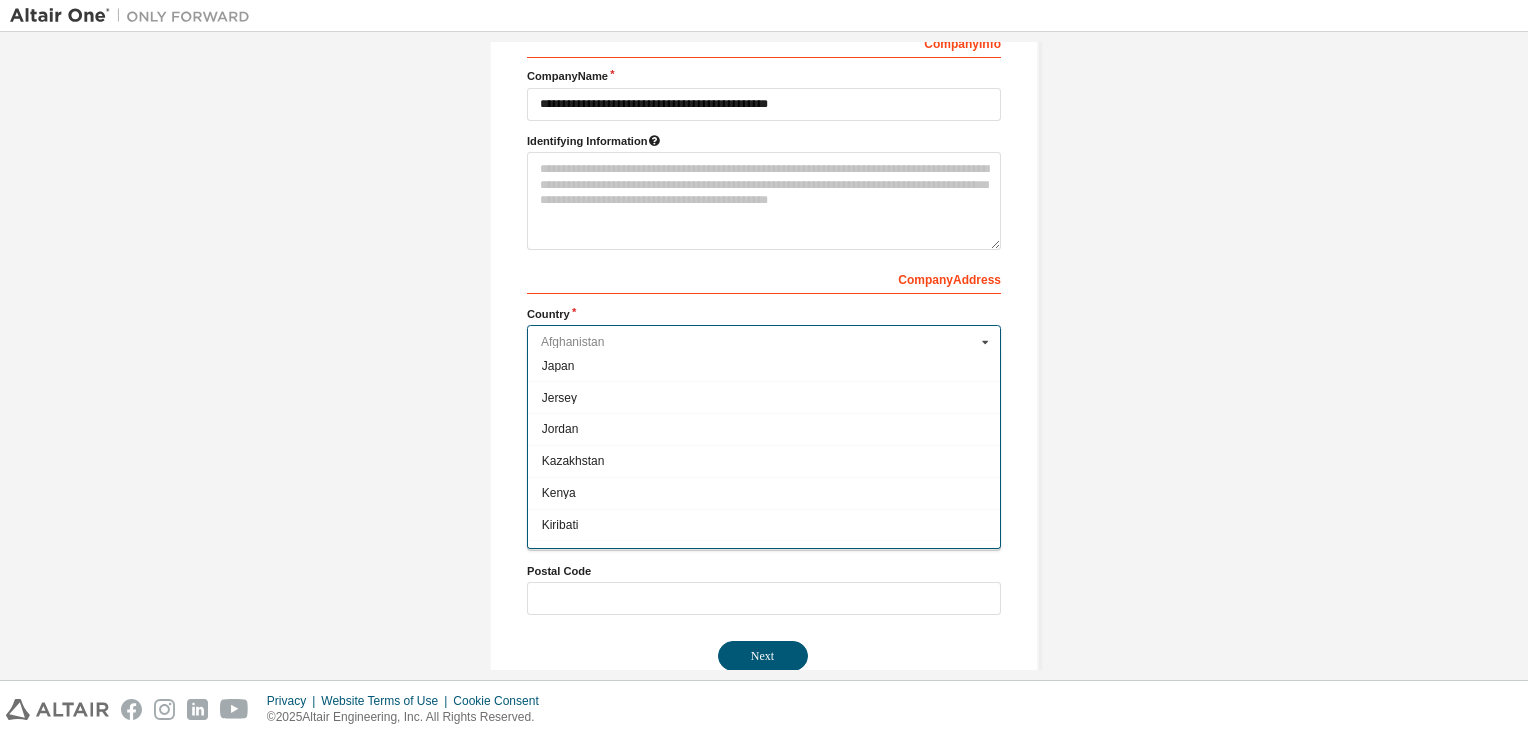 scroll, scrollTop: 3372, scrollLeft: 0, axis: vertical 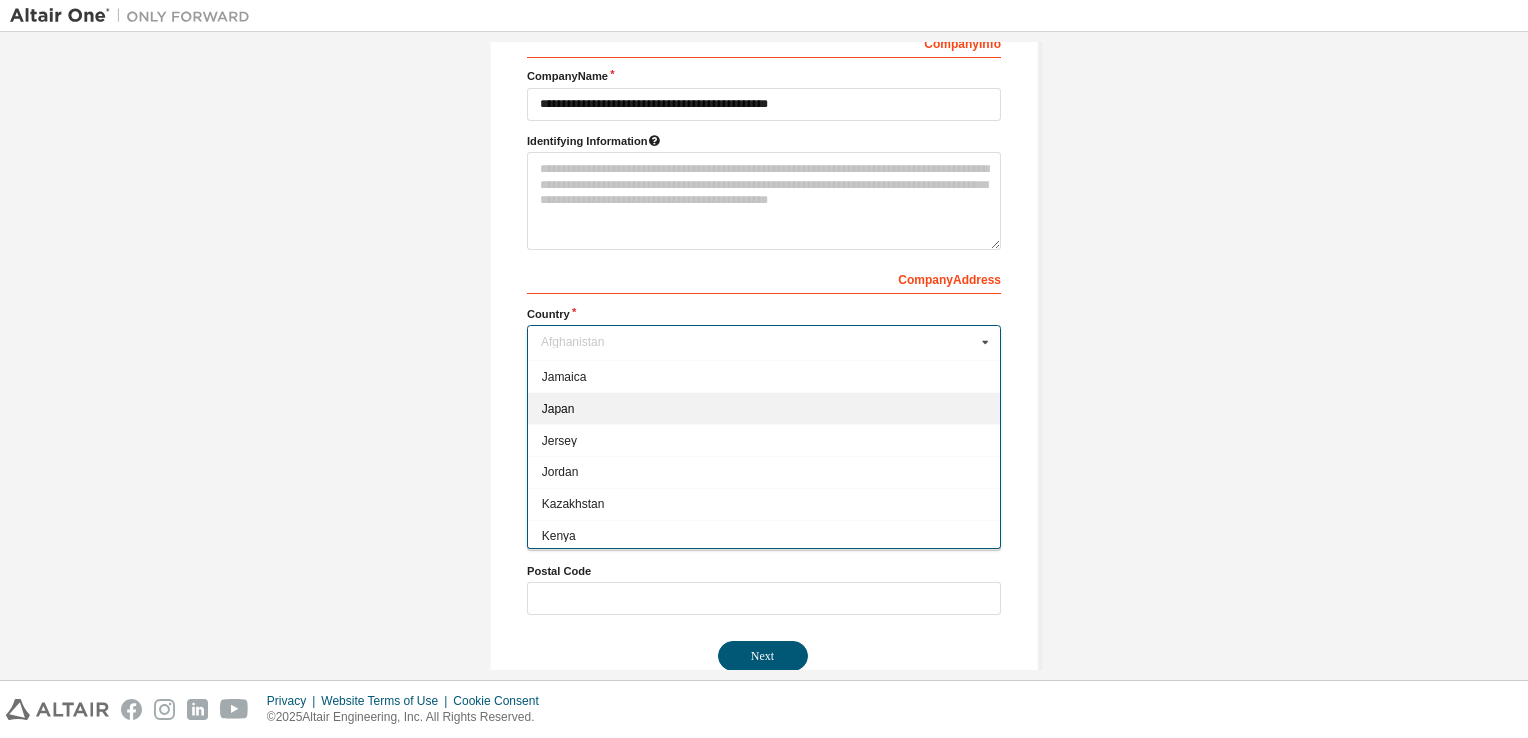 click on "Japan" at bounding box center (764, 409) 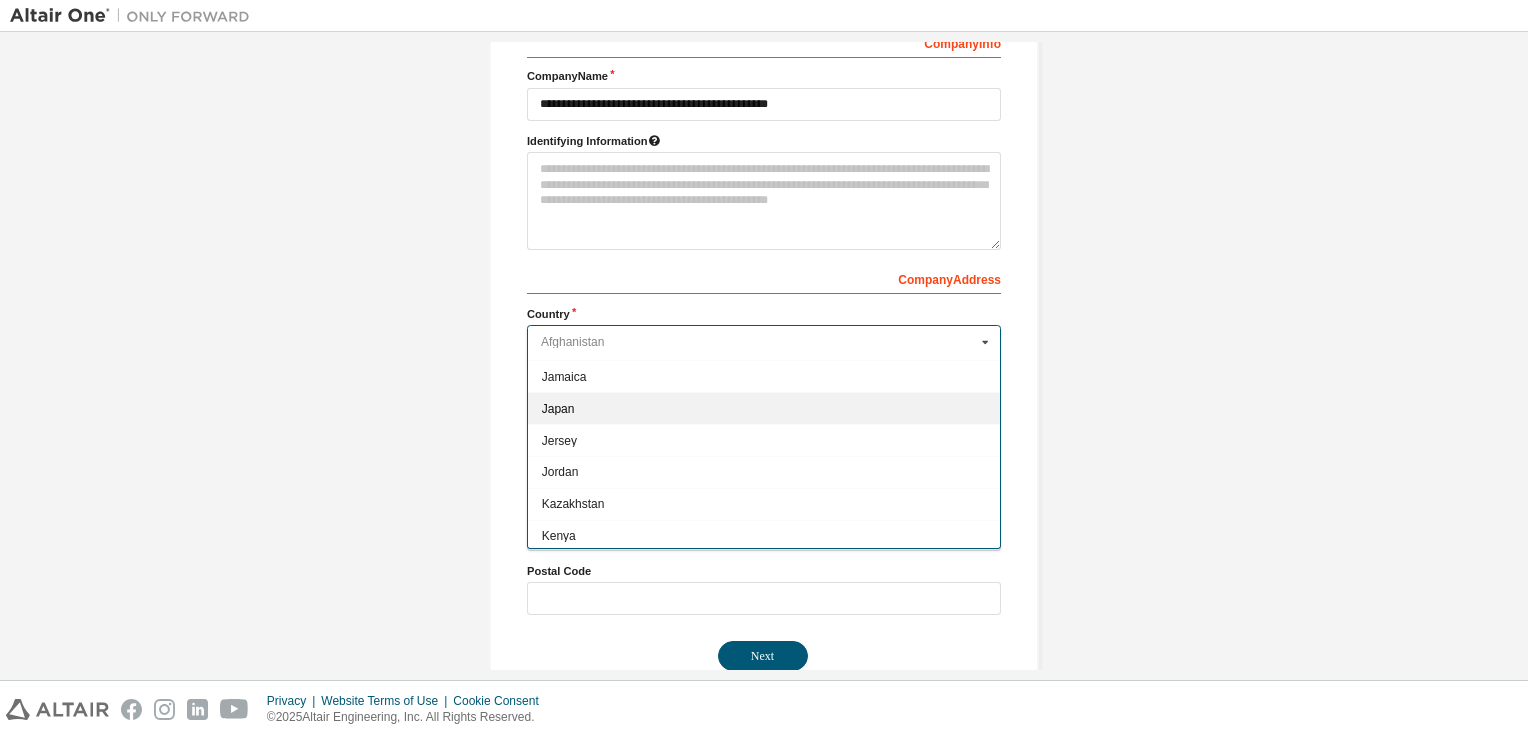 type on "***" 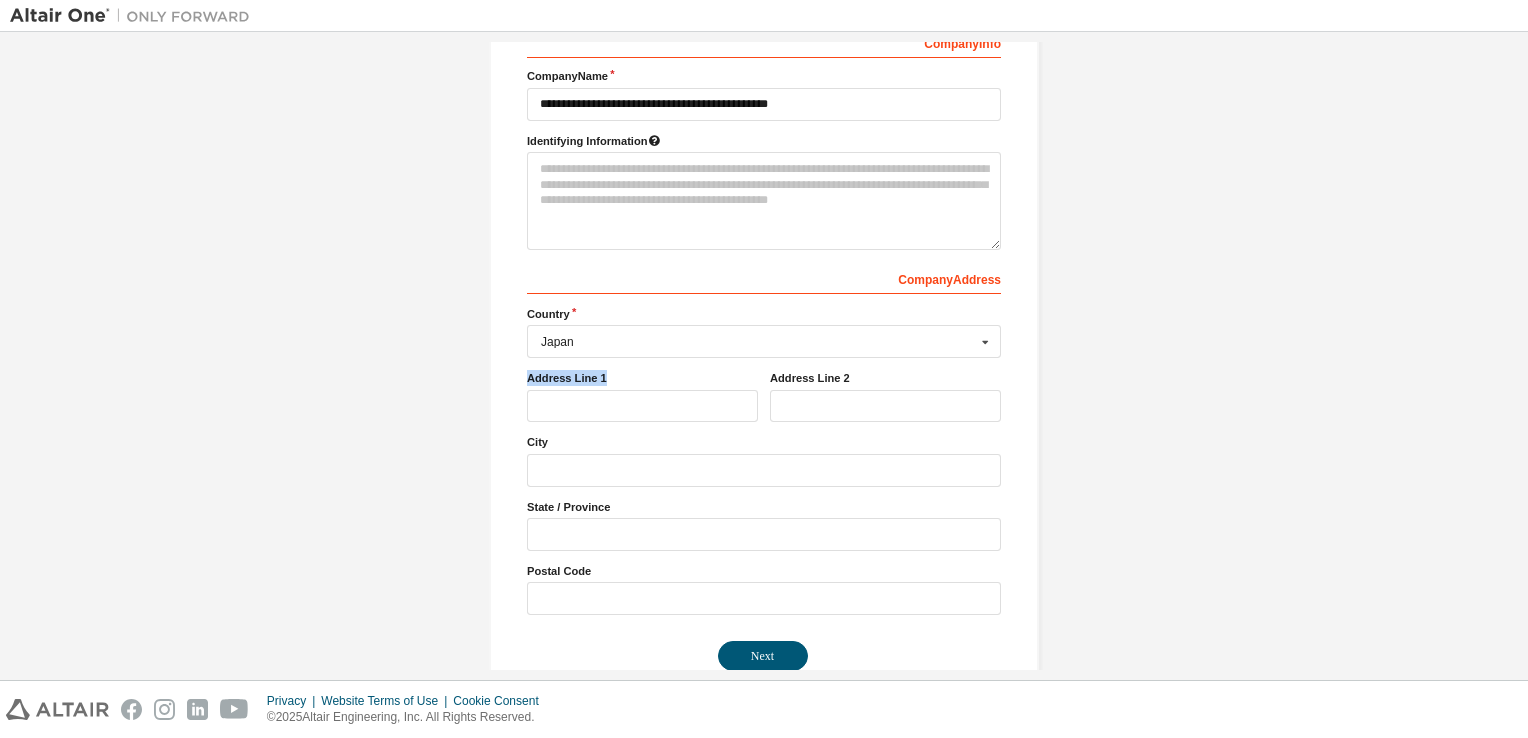 drag, startPoint x: 516, startPoint y: 375, endPoint x: 614, endPoint y: 372, distance: 98.045906 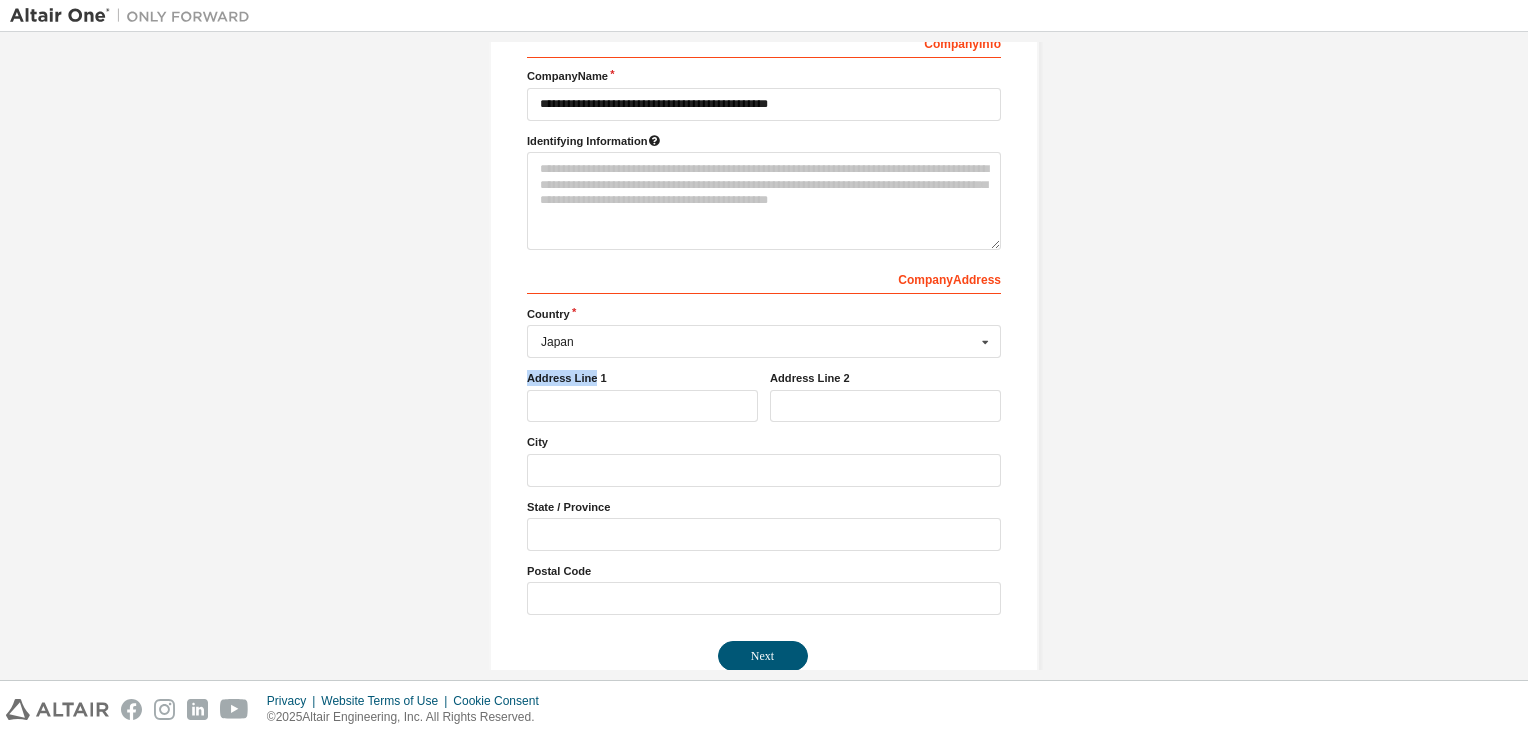 drag, startPoint x: 520, startPoint y: 374, endPoint x: 585, endPoint y: 382, distance: 65.490456 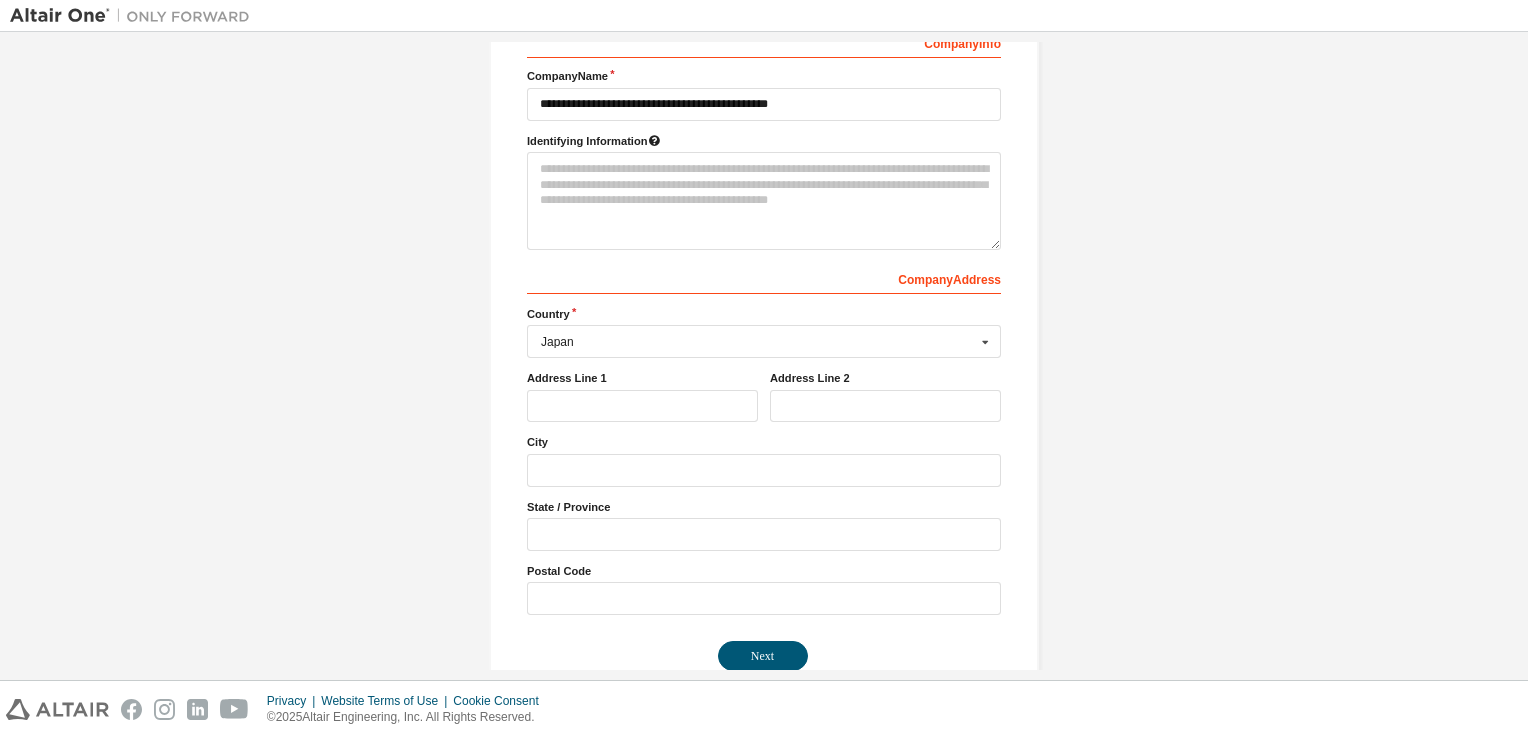 click on "**********" at bounding box center [764, 242] 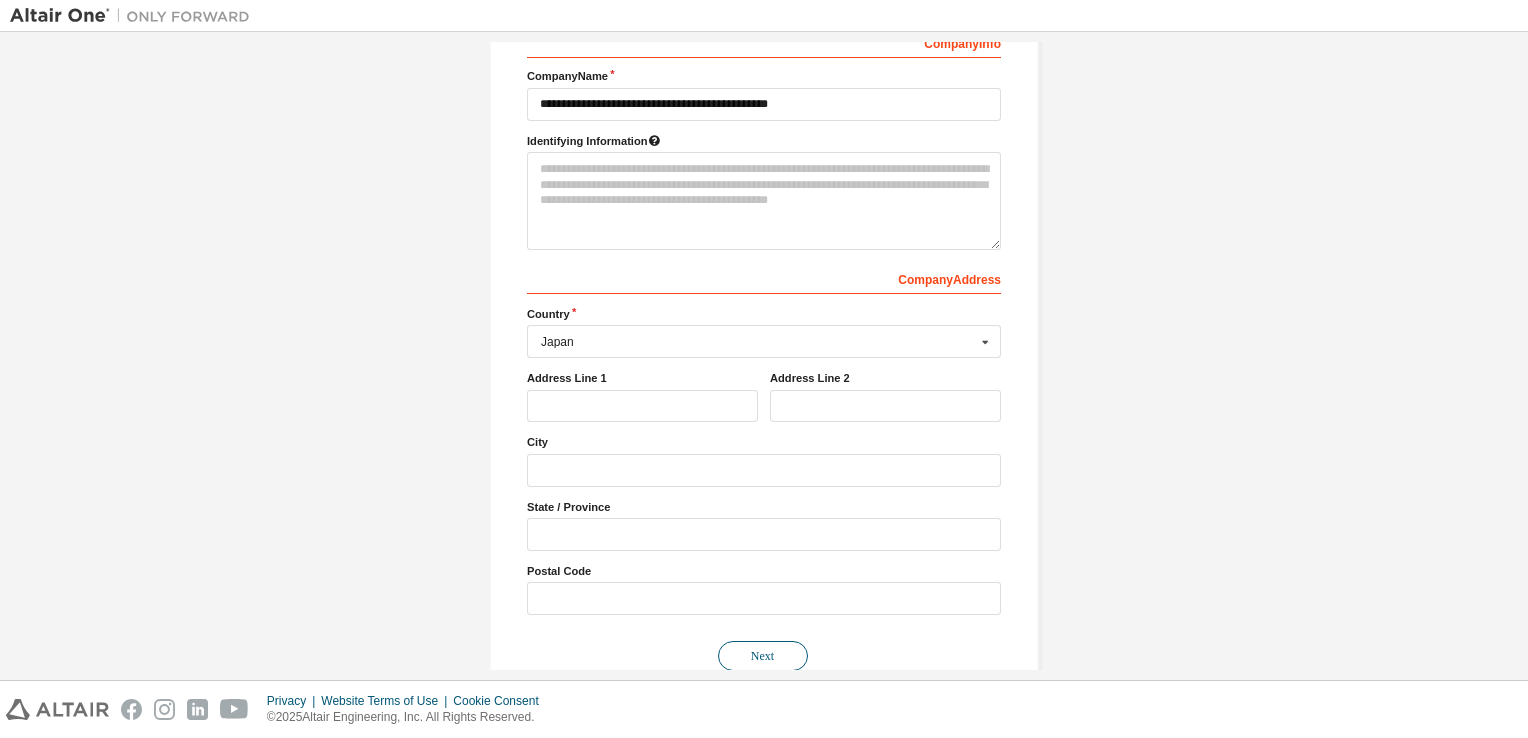 click on "Next" at bounding box center (763, 656) 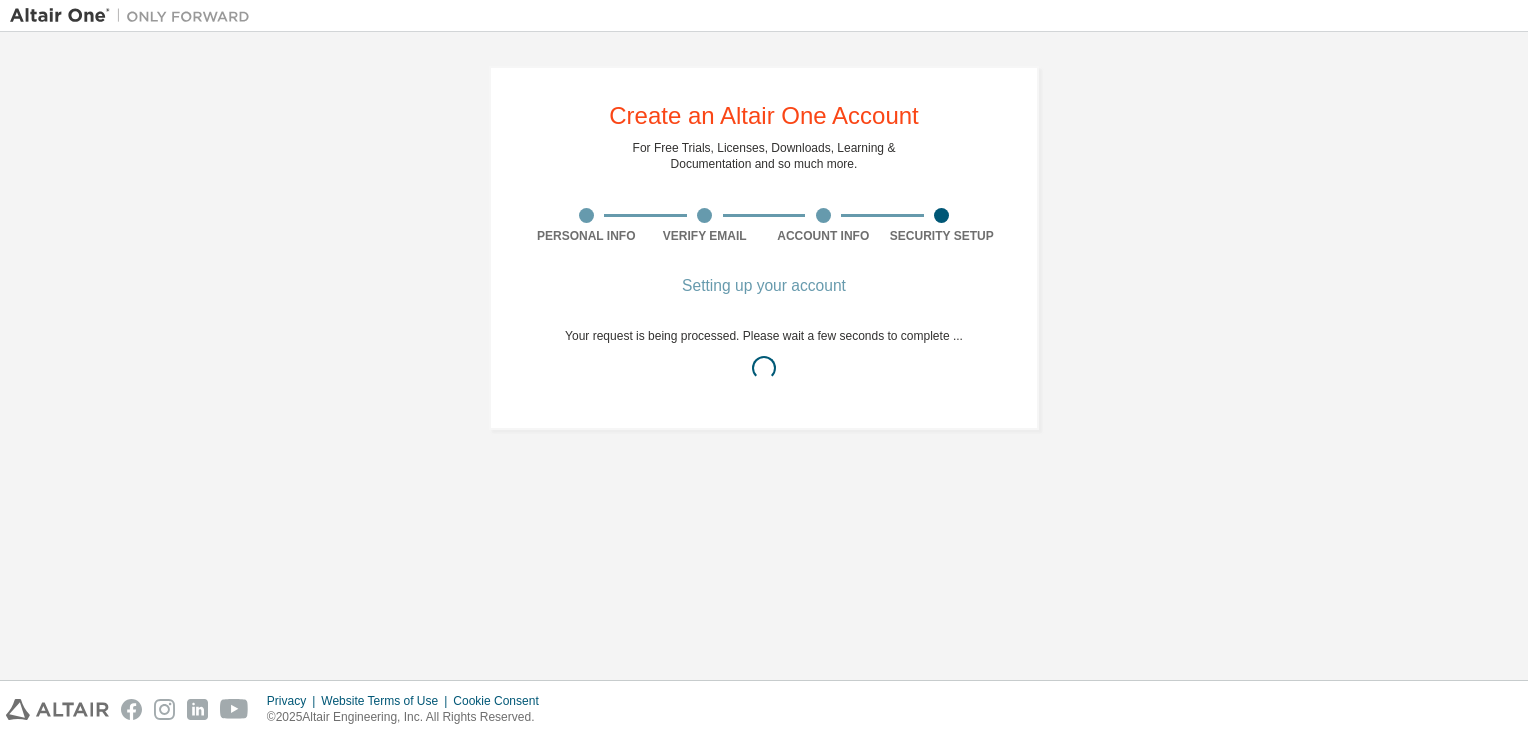 scroll, scrollTop: 0, scrollLeft: 0, axis: both 